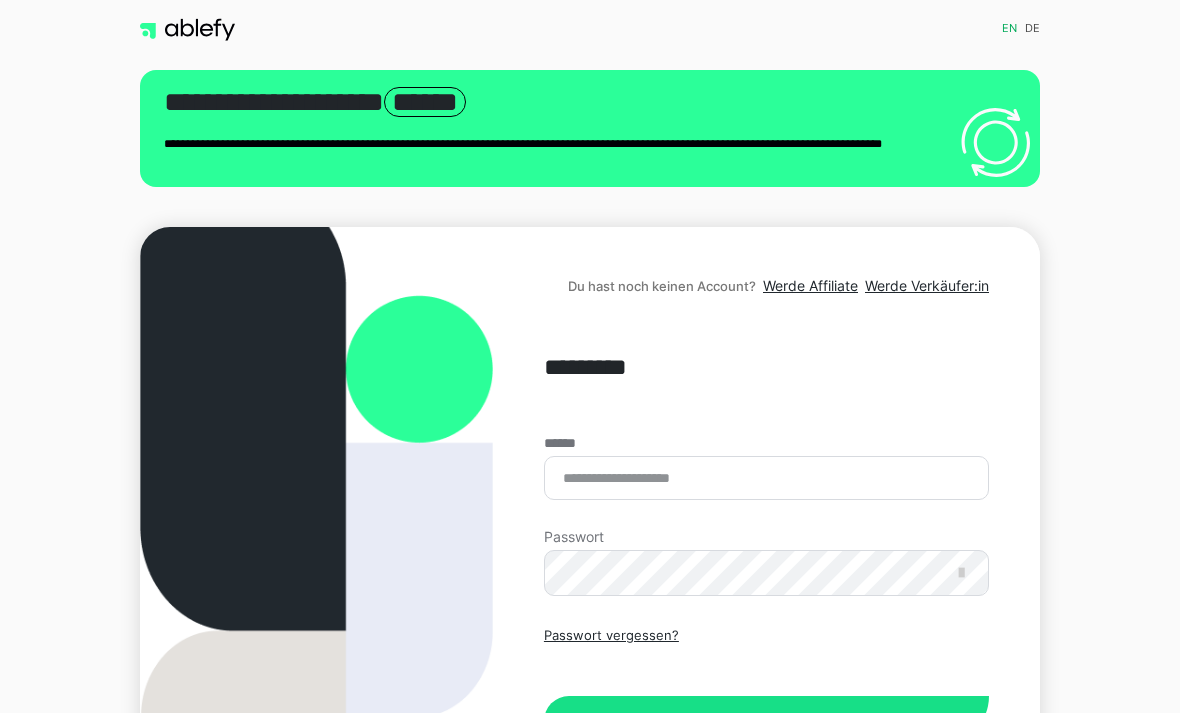 scroll, scrollTop: 0, scrollLeft: 0, axis: both 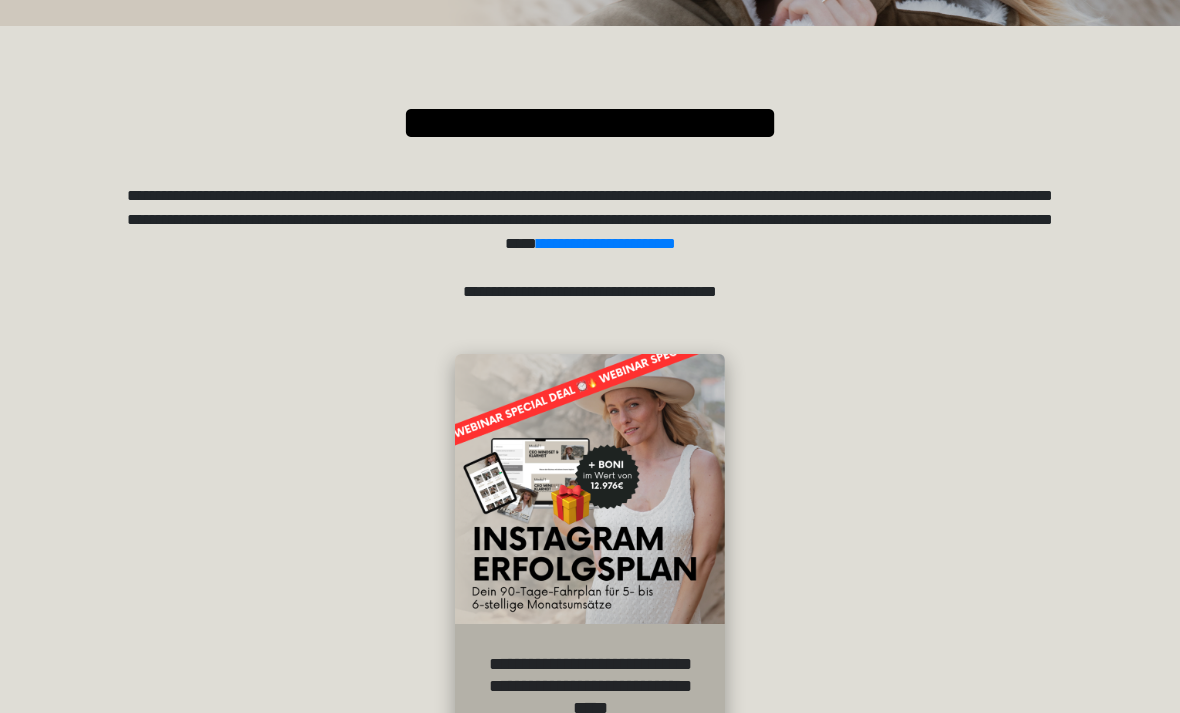 click at bounding box center [590, 489] 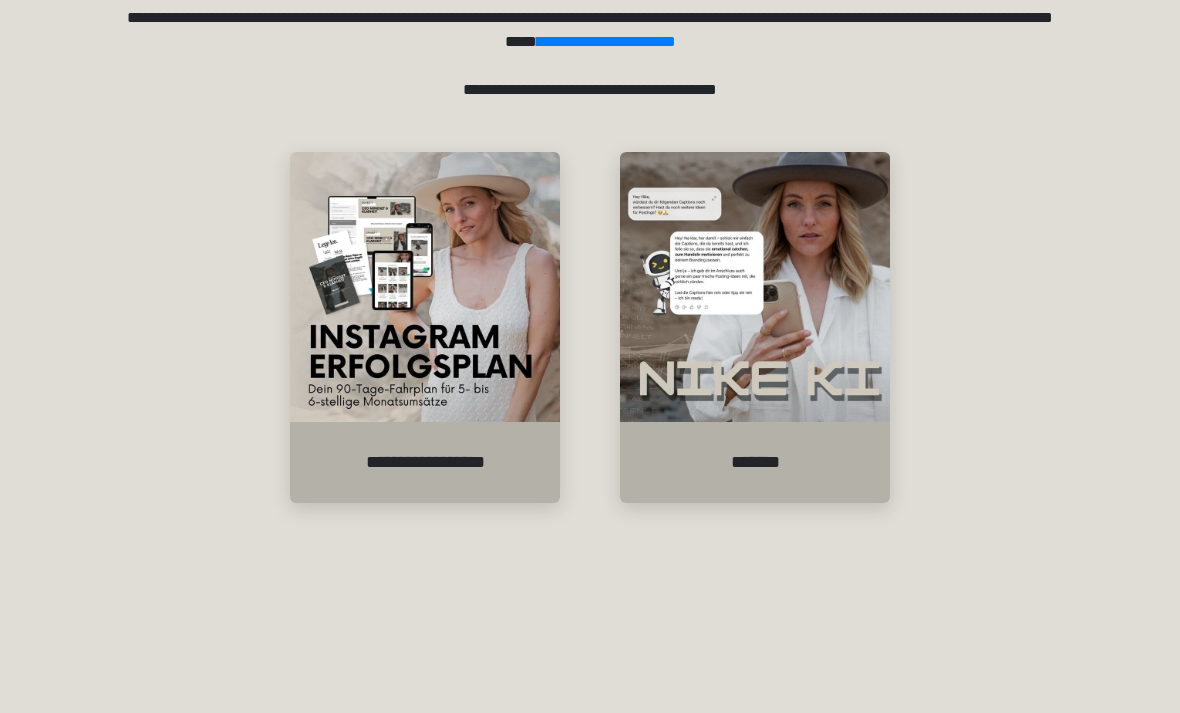 scroll, scrollTop: 323, scrollLeft: 0, axis: vertical 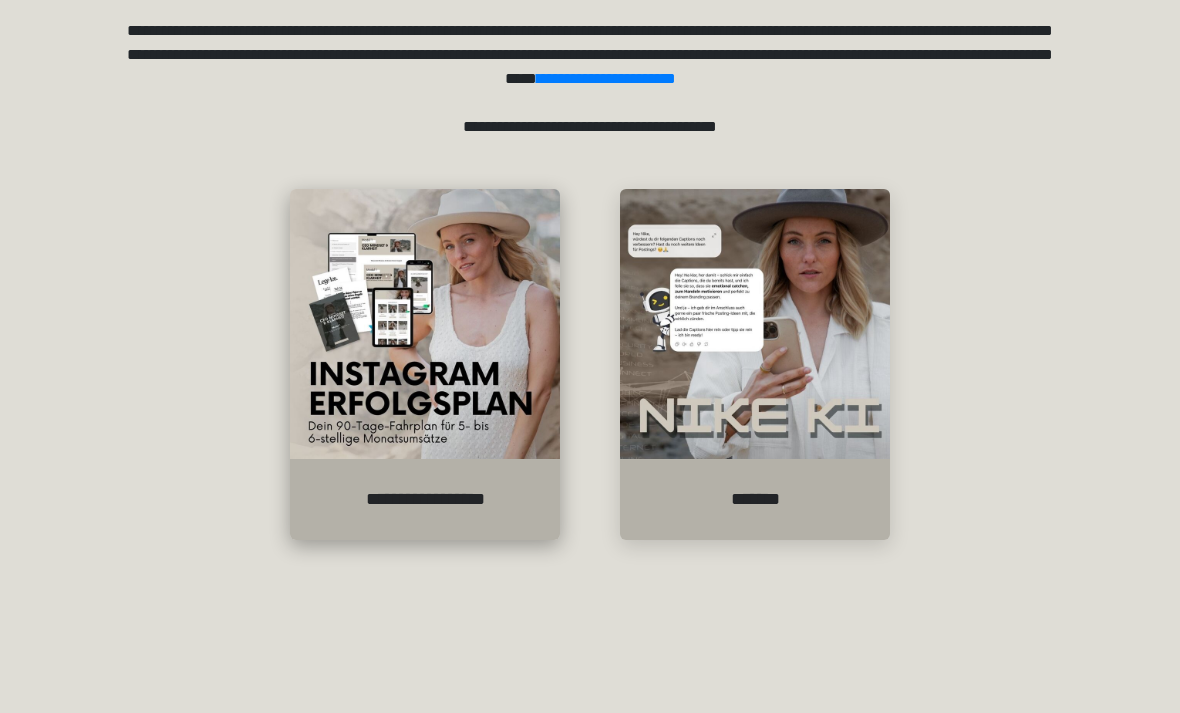 click on "**********" at bounding box center [425, 499] 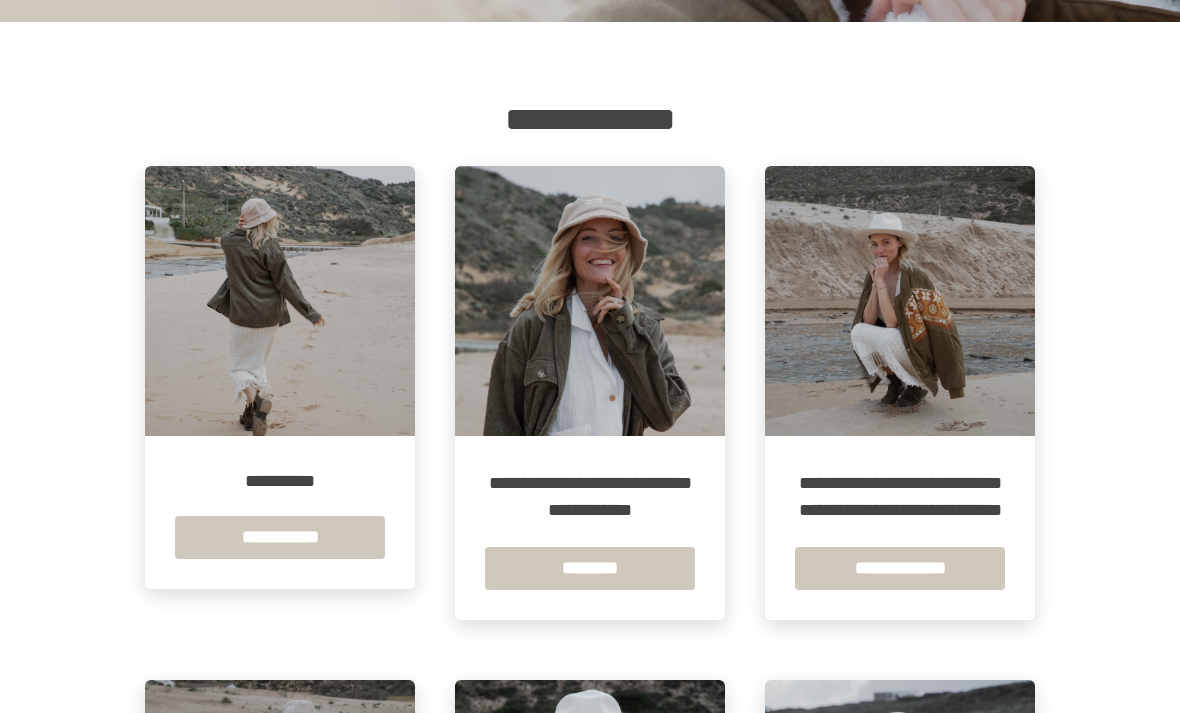 scroll, scrollTop: 260, scrollLeft: 0, axis: vertical 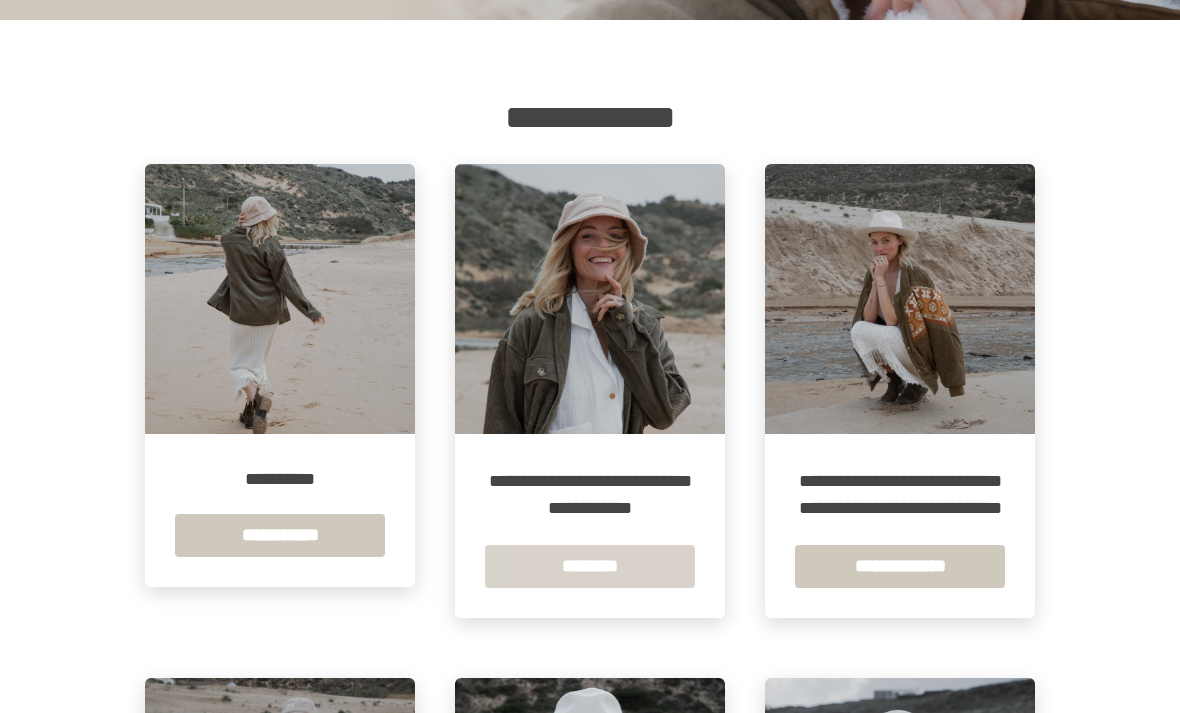 click on "********" at bounding box center [590, 566] 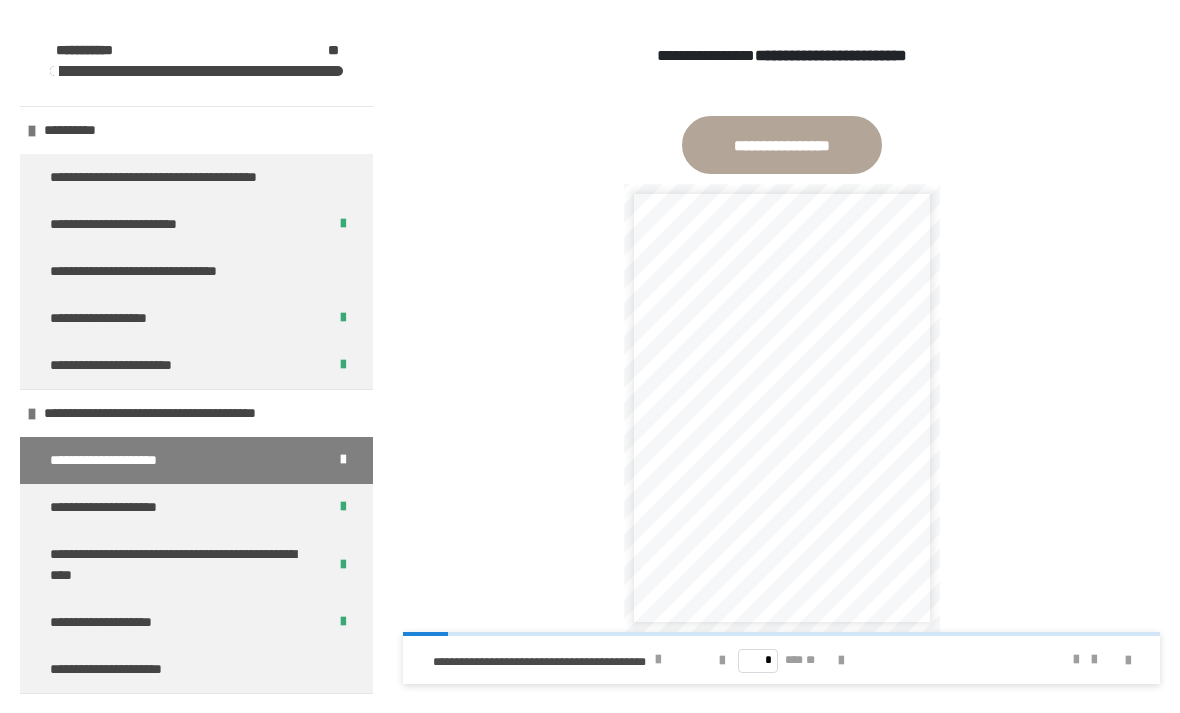 scroll, scrollTop: 1136, scrollLeft: 0, axis: vertical 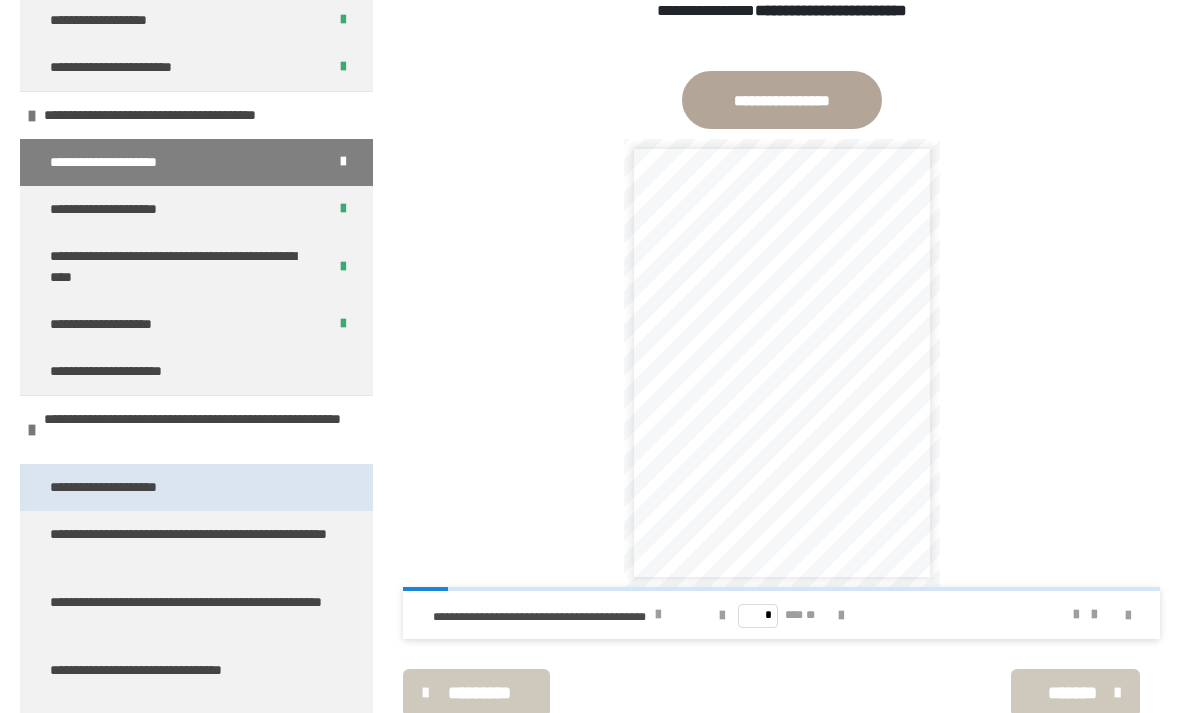 click on "**********" at bounding box center (131, 487) 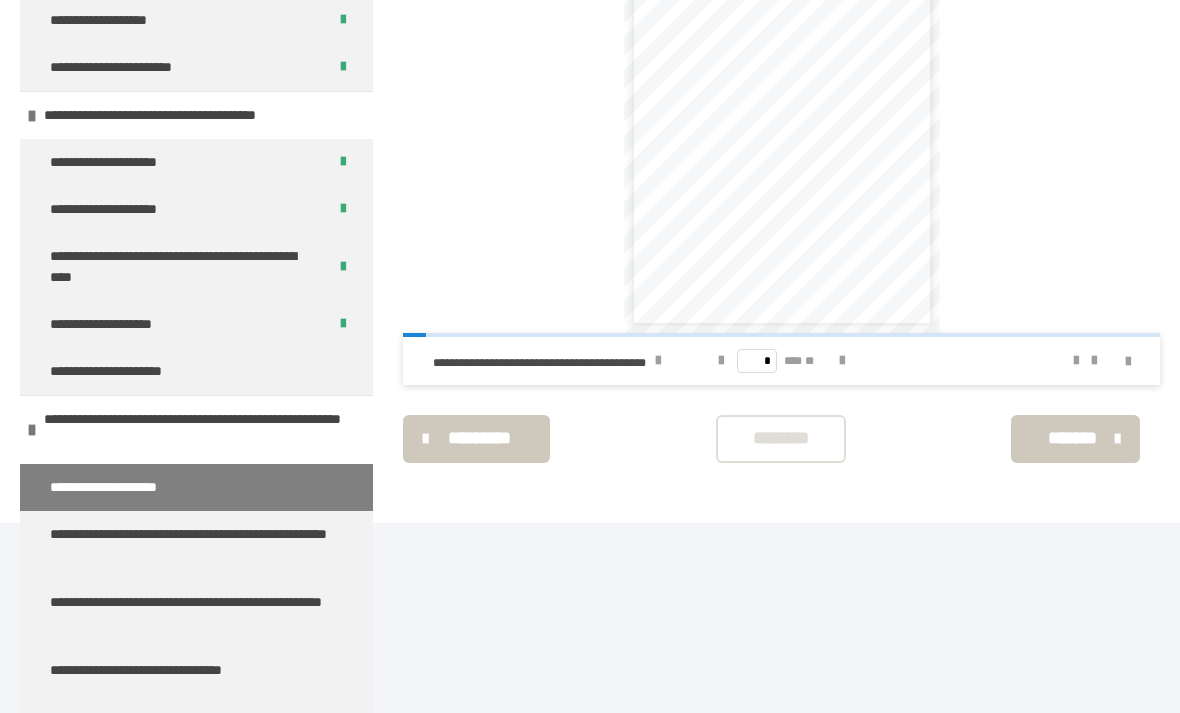 scroll, scrollTop: 1163, scrollLeft: 0, axis: vertical 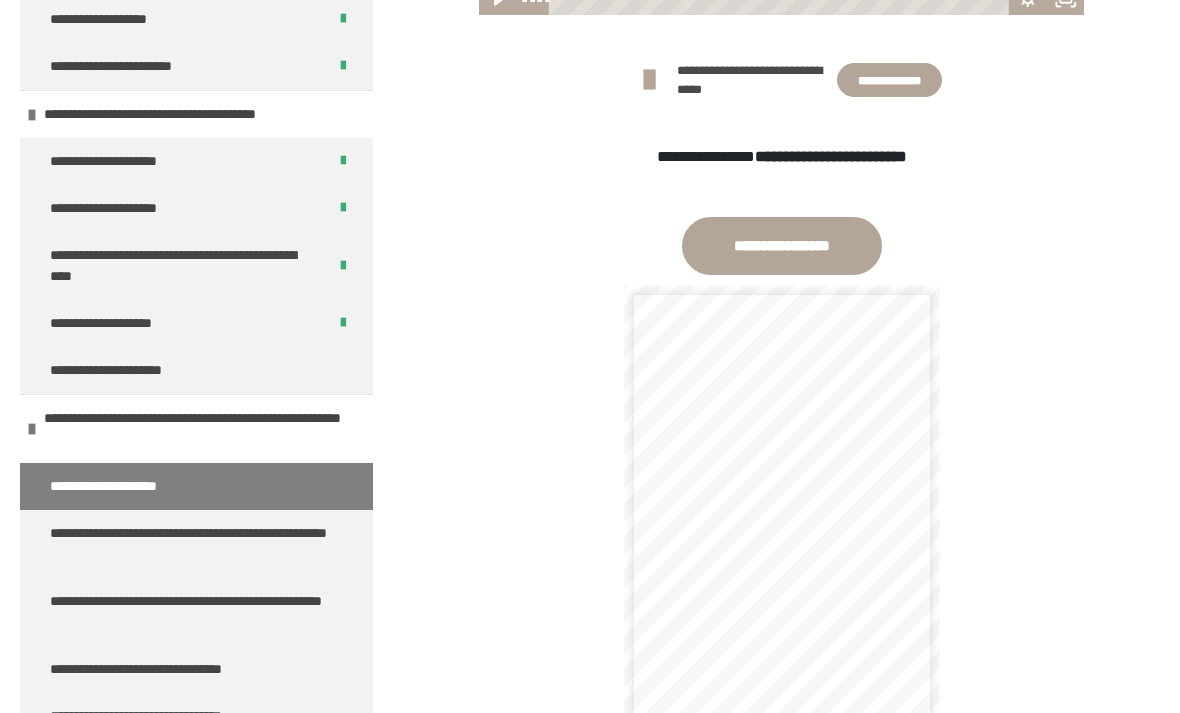 click 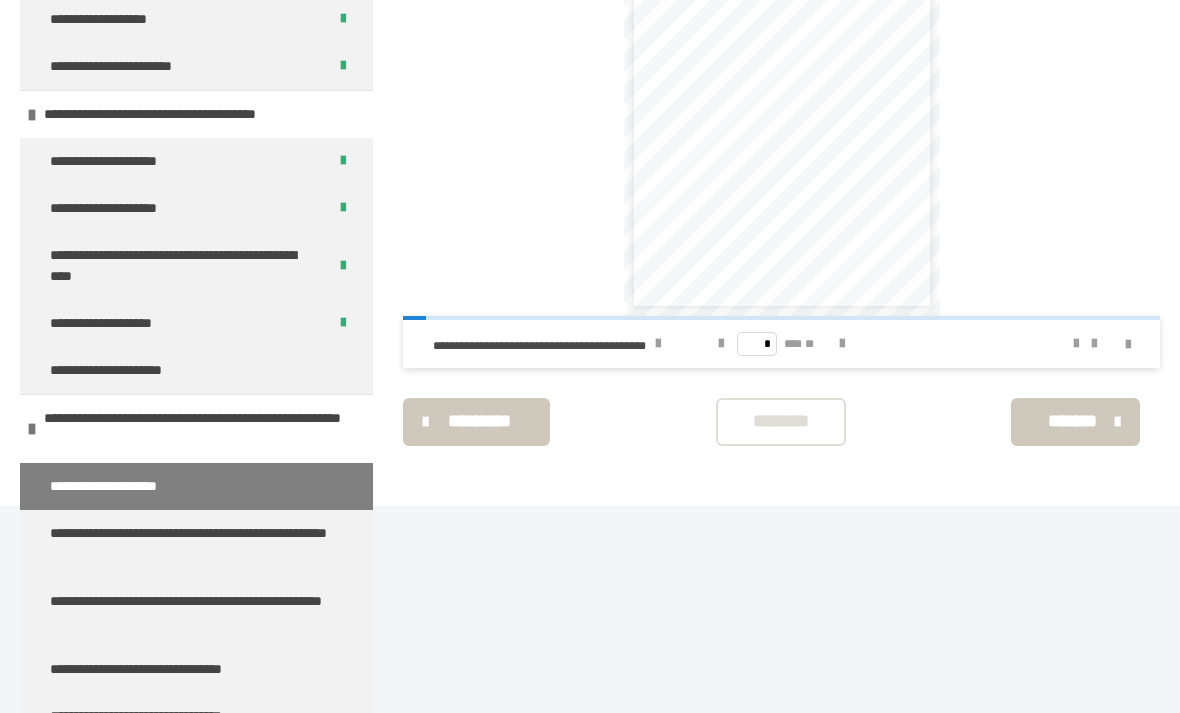scroll, scrollTop: 1163, scrollLeft: 0, axis: vertical 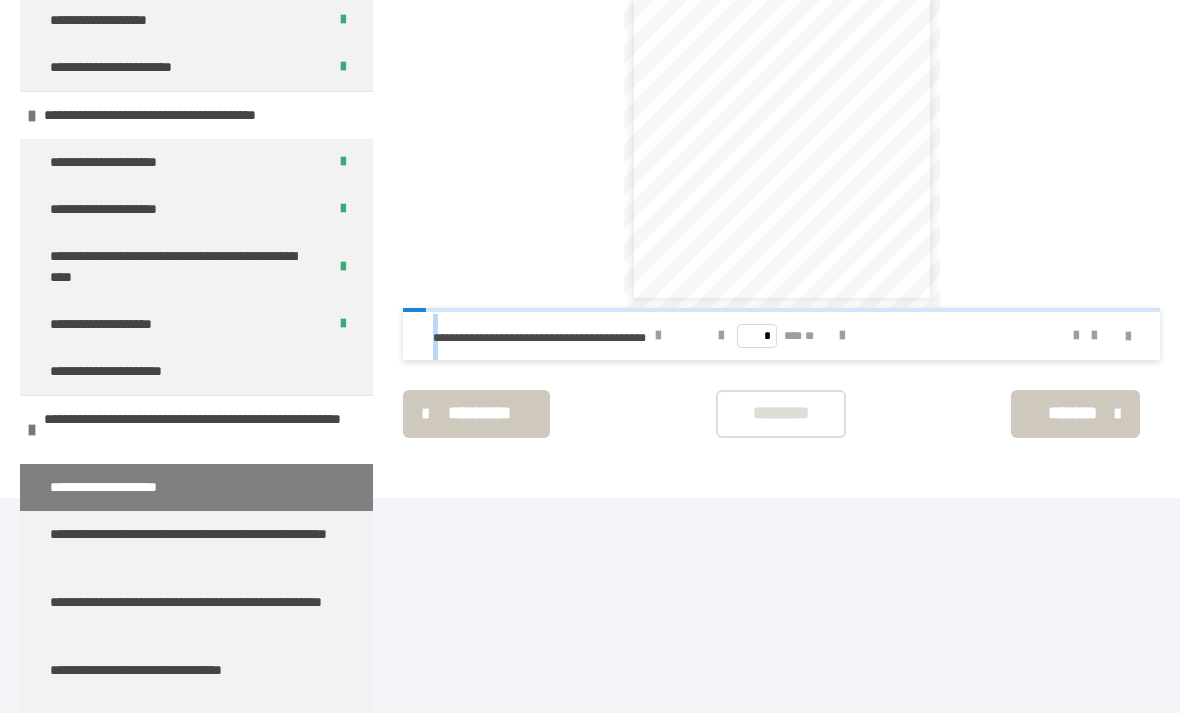 click on "********" at bounding box center (781, 413) 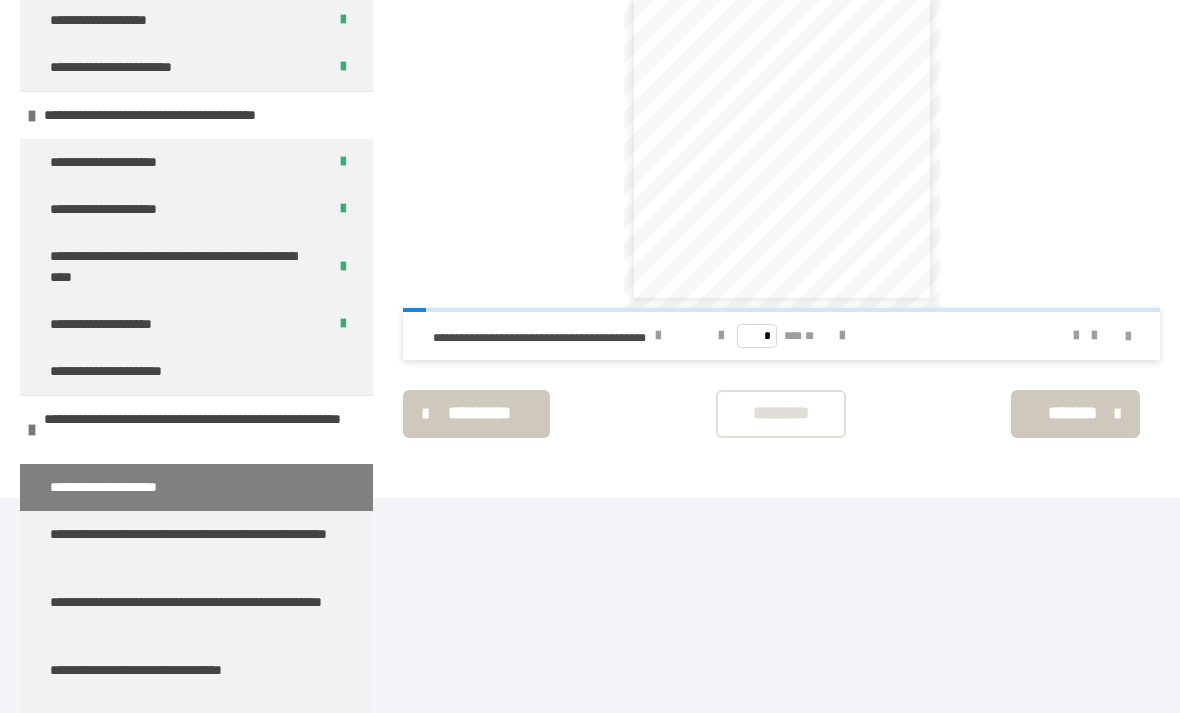 click on "********" at bounding box center [781, 413] 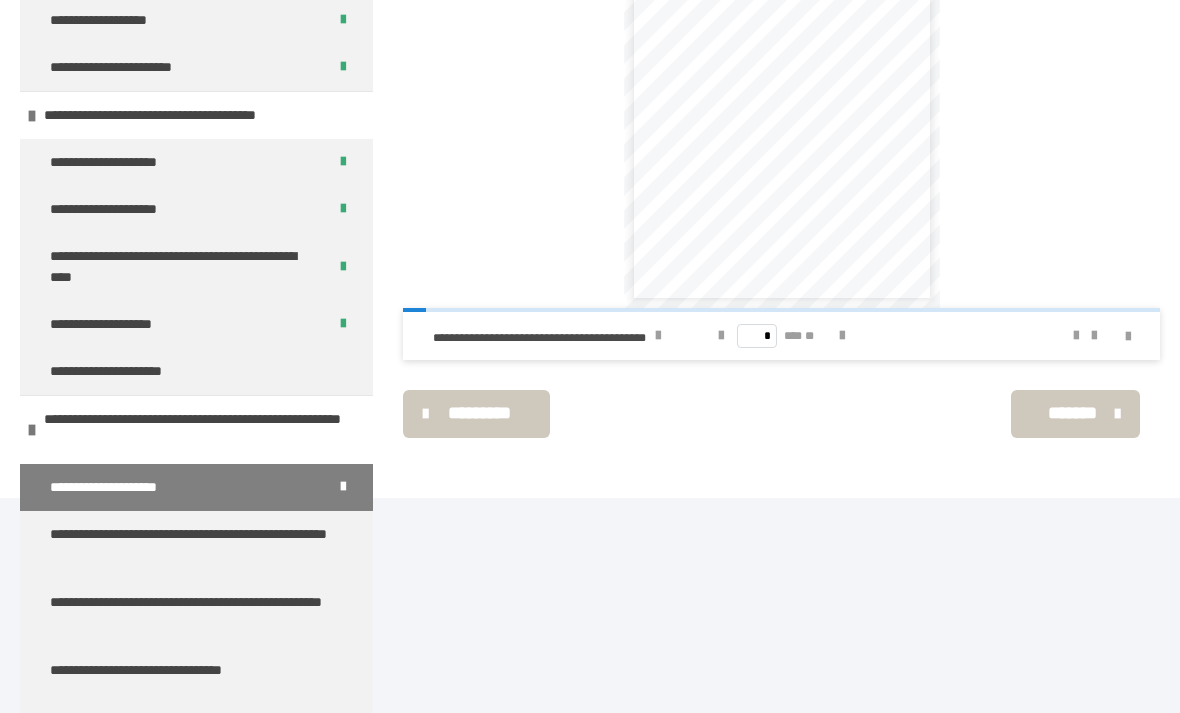 click on "*******" at bounding box center (1073, 413) 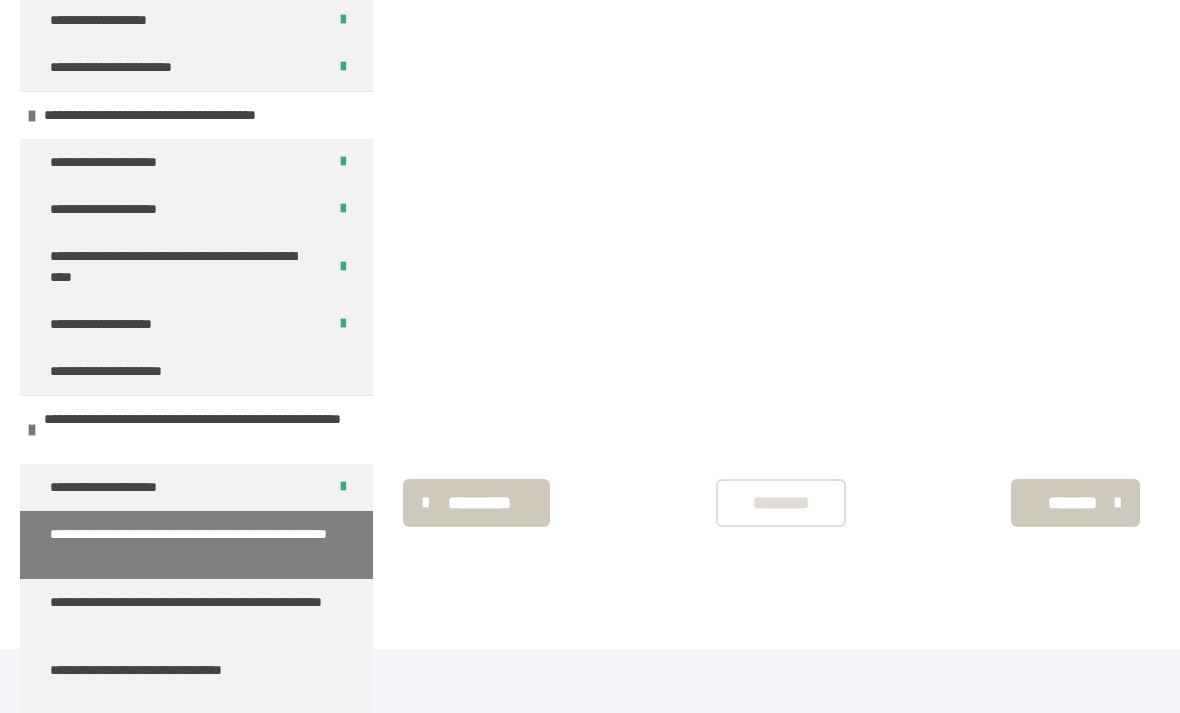 scroll, scrollTop: 340, scrollLeft: 0, axis: vertical 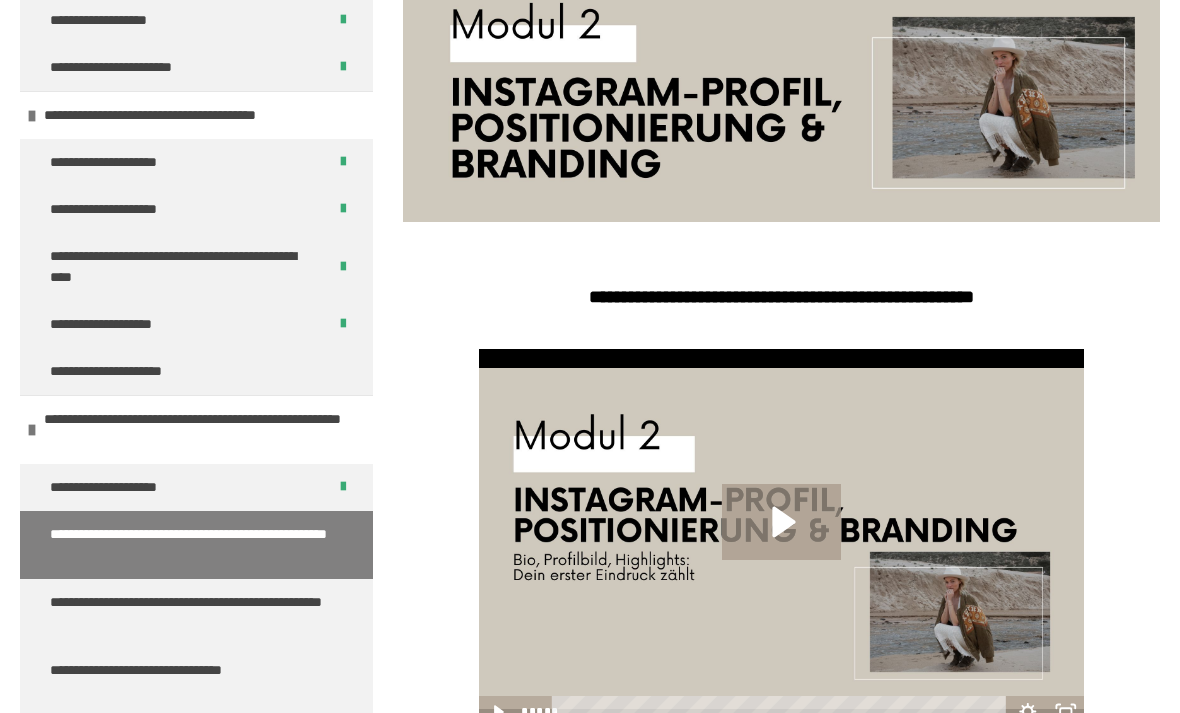 click 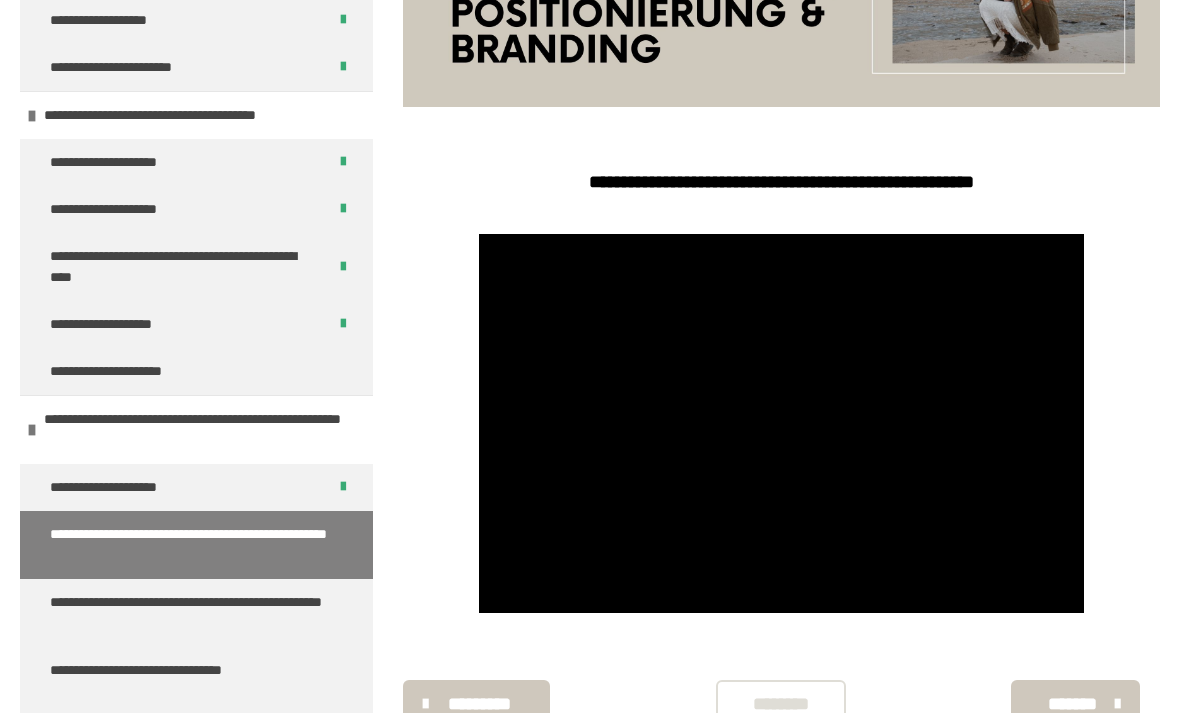 scroll, scrollTop: 466, scrollLeft: 0, axis: vertical 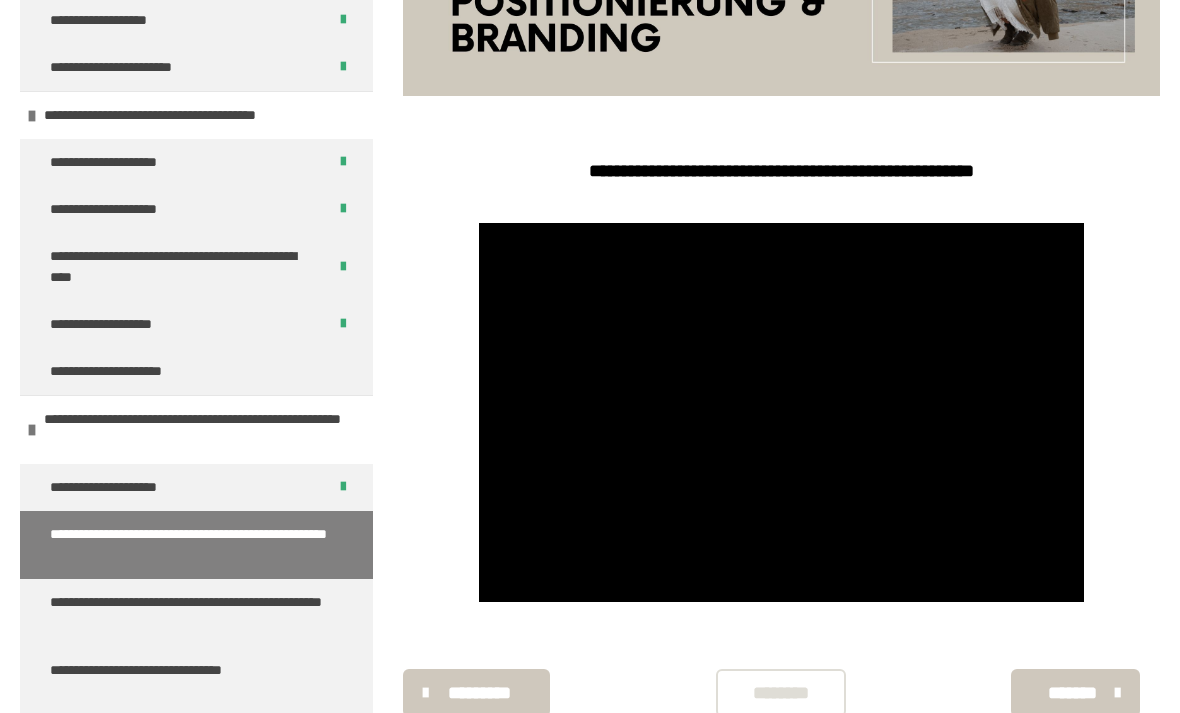 click at bounding box center (782, 412) 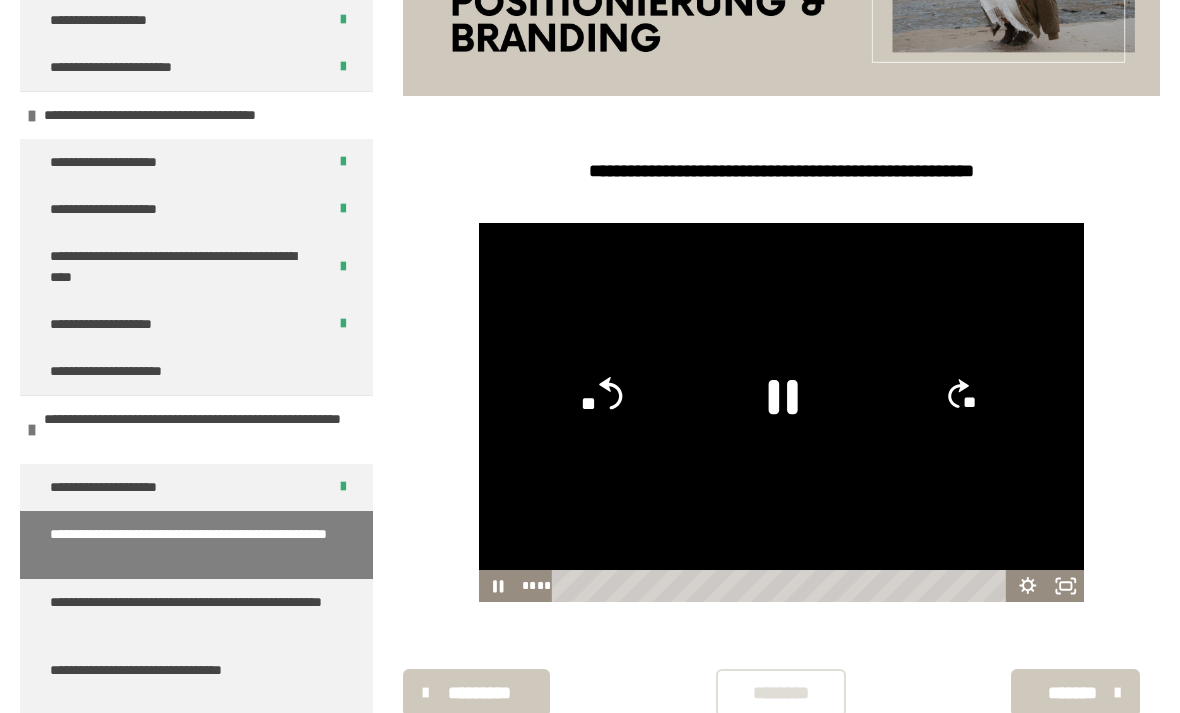 click on "**" 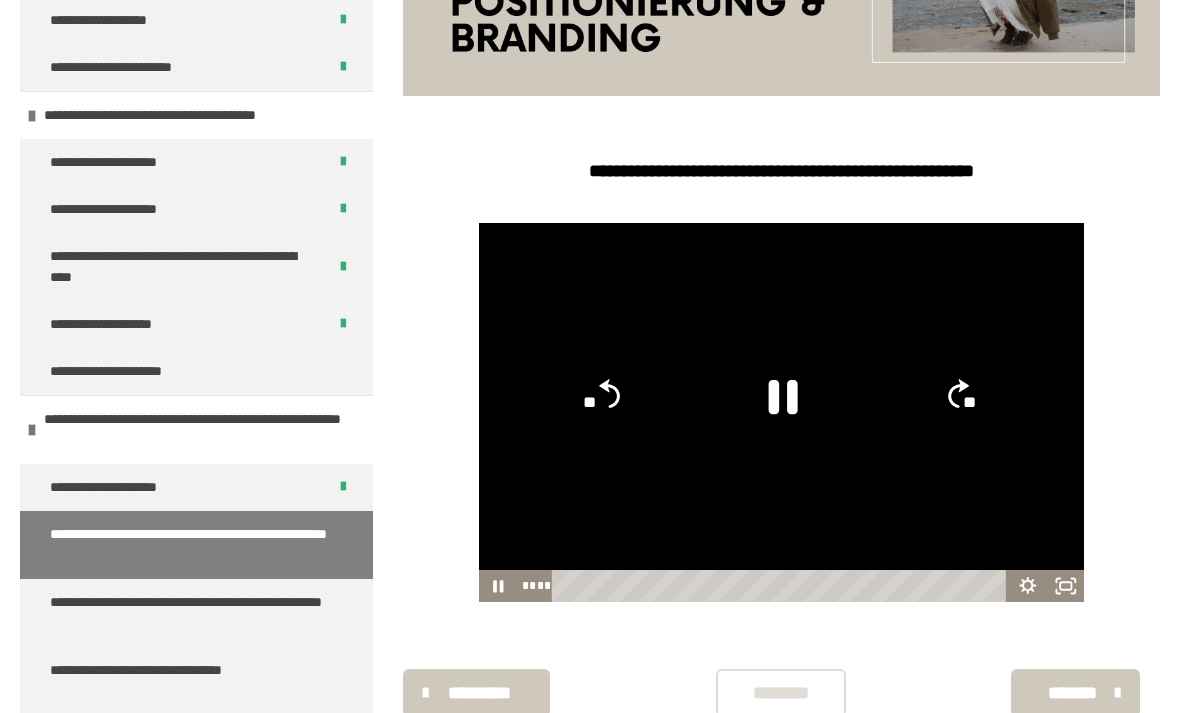 click 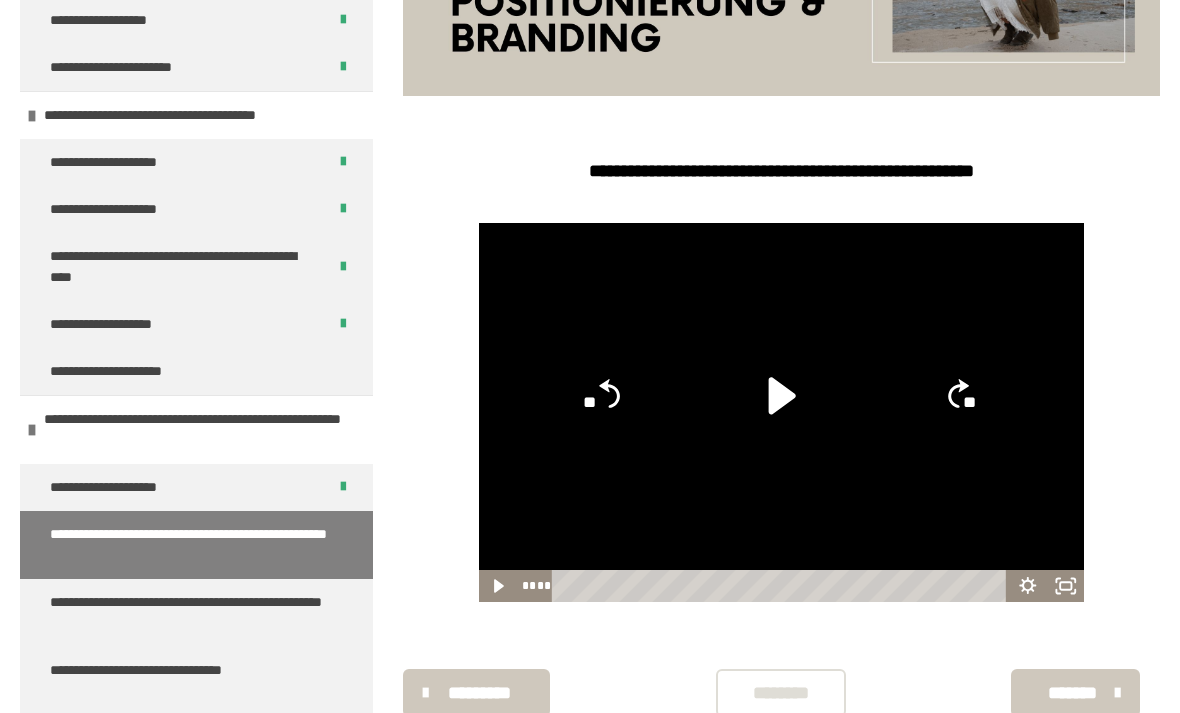click 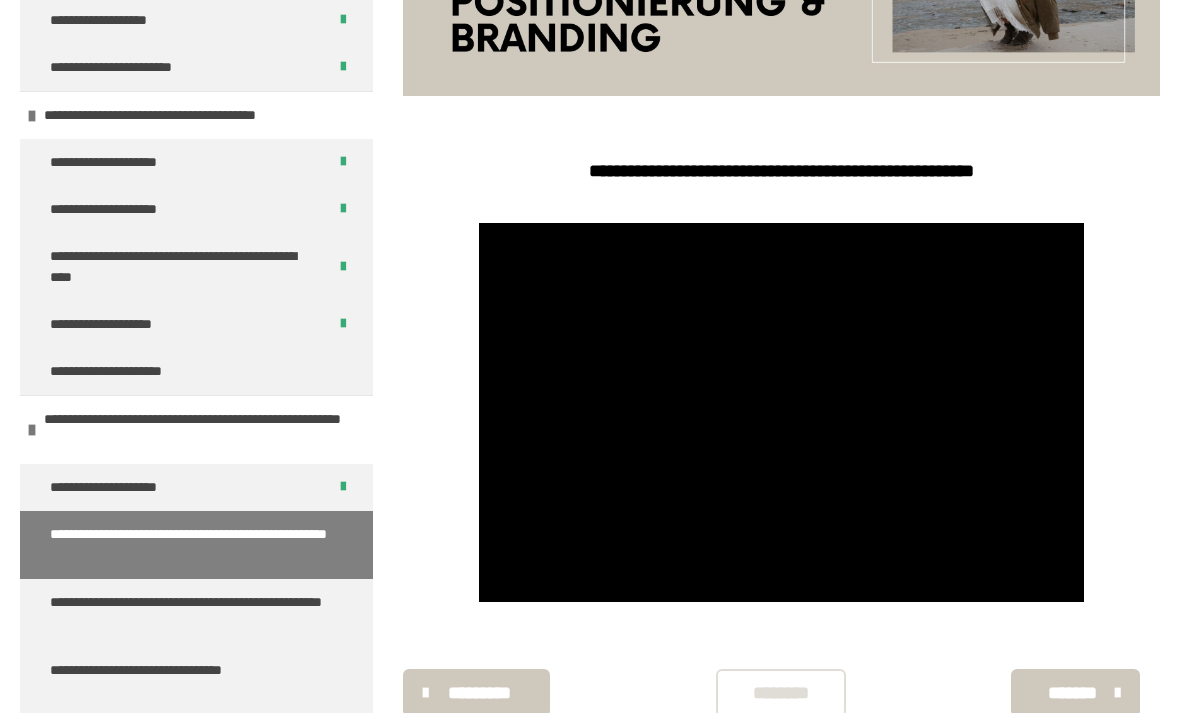 click at bounding box center [782, 412] 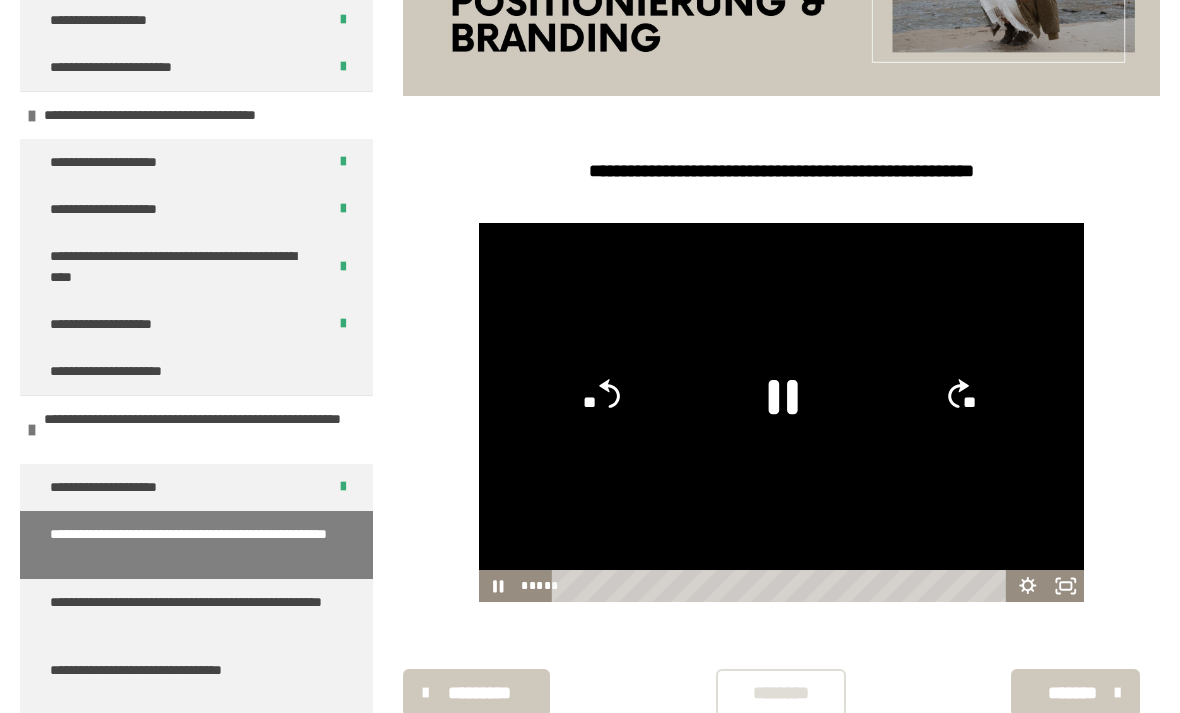click 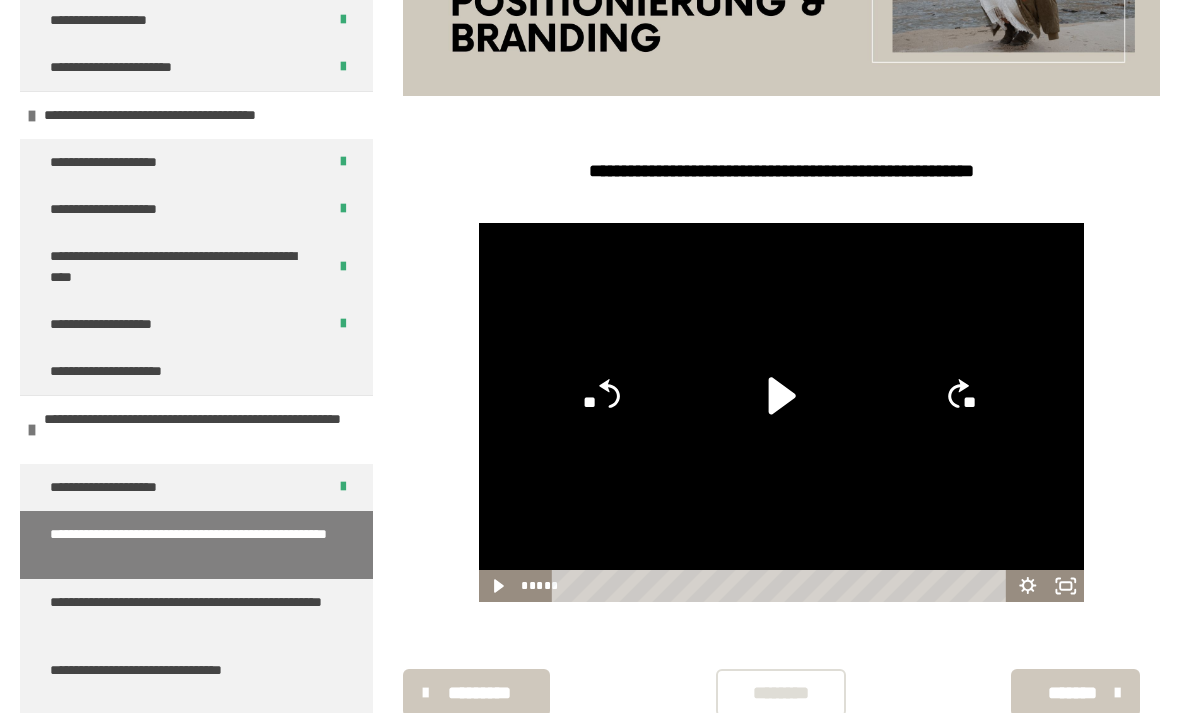 click 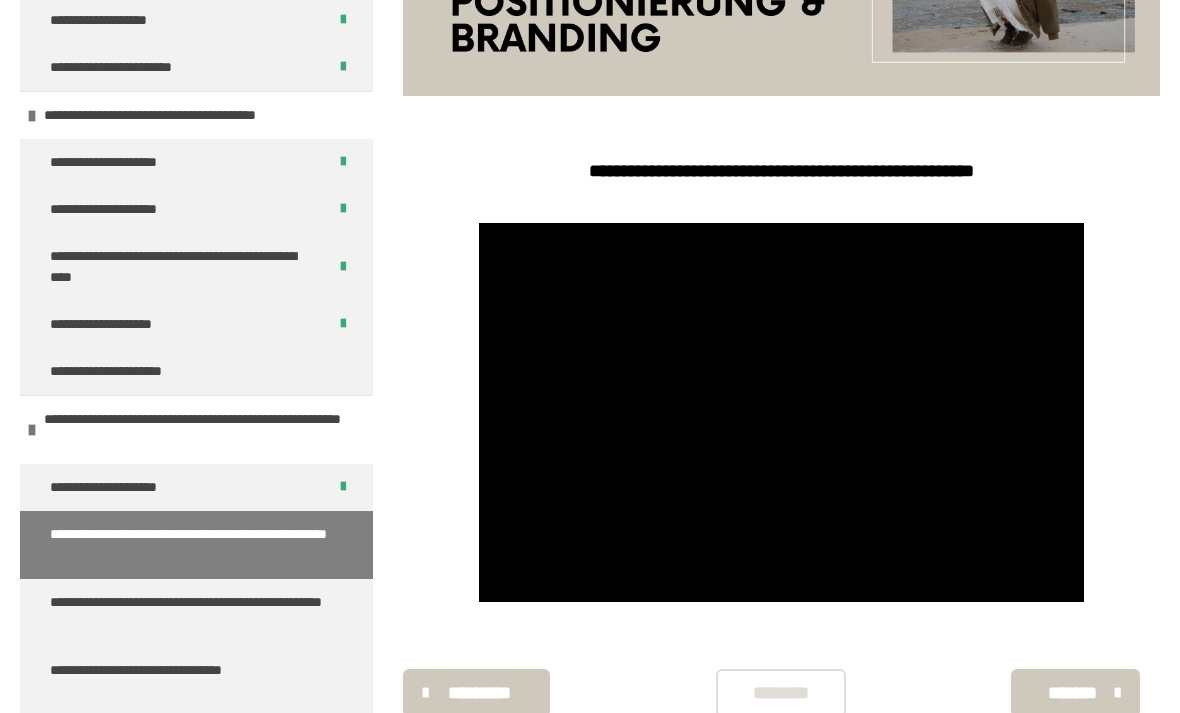click at bounding box center [782, 412] 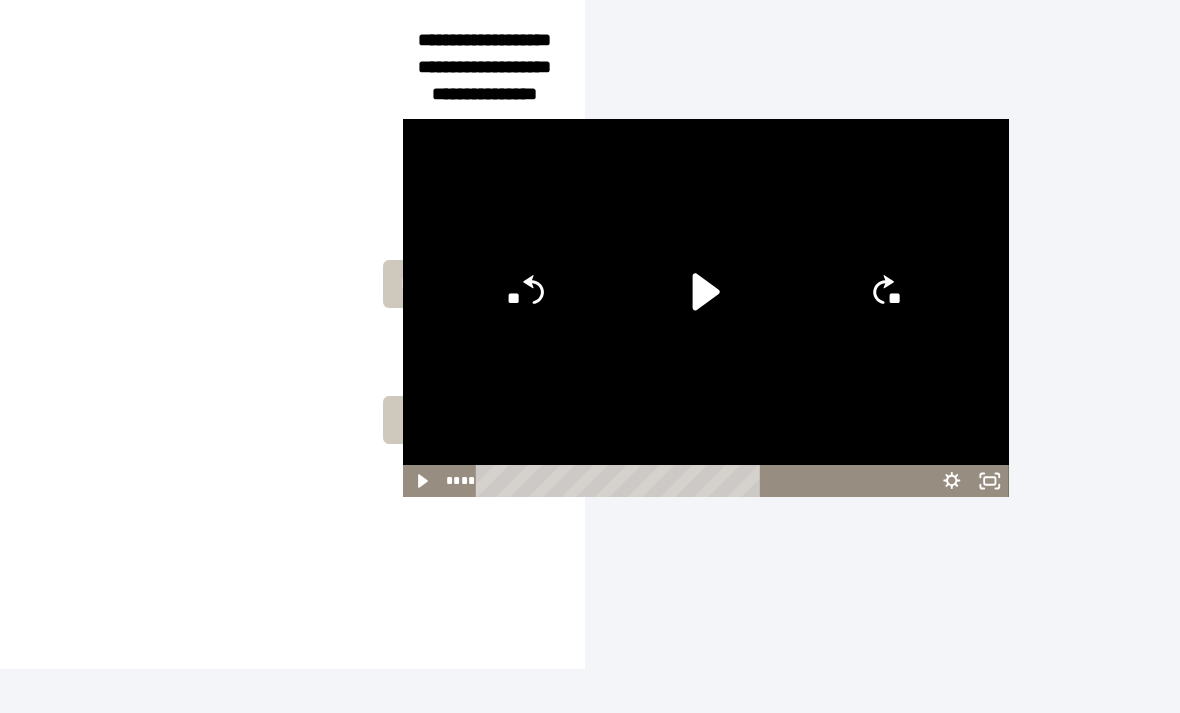 scroll, scrollTop: 530, scrollLeft: 0, axis: vertical 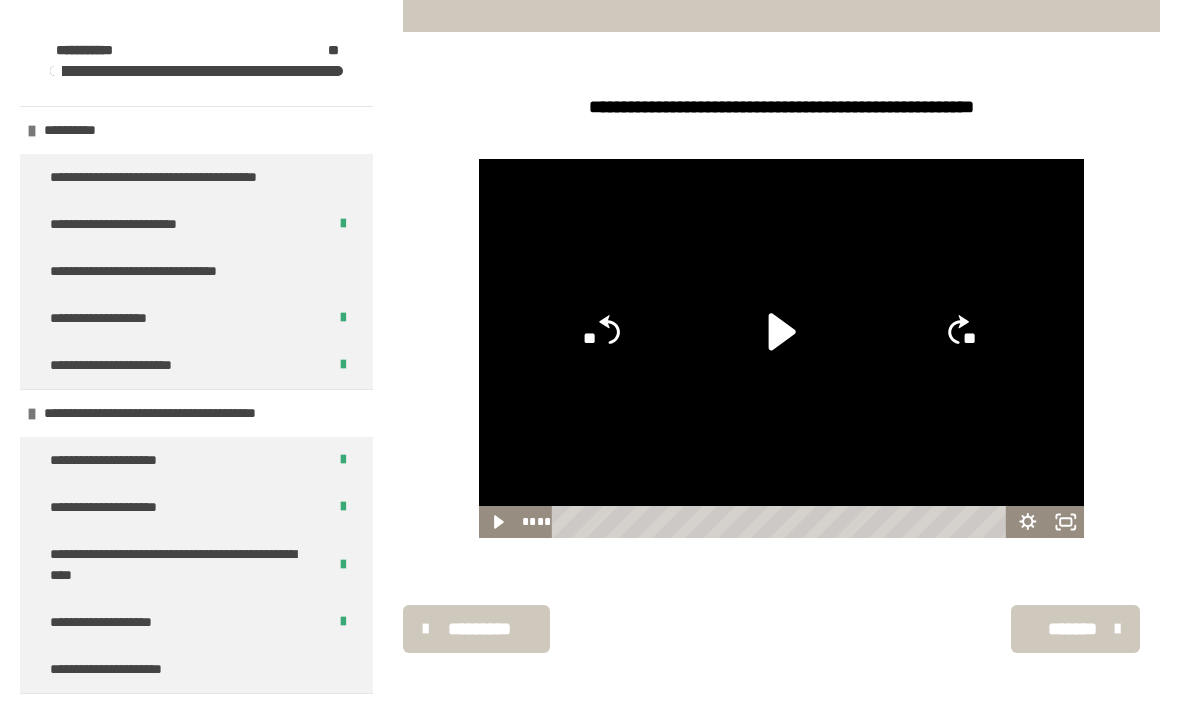 click on "**" 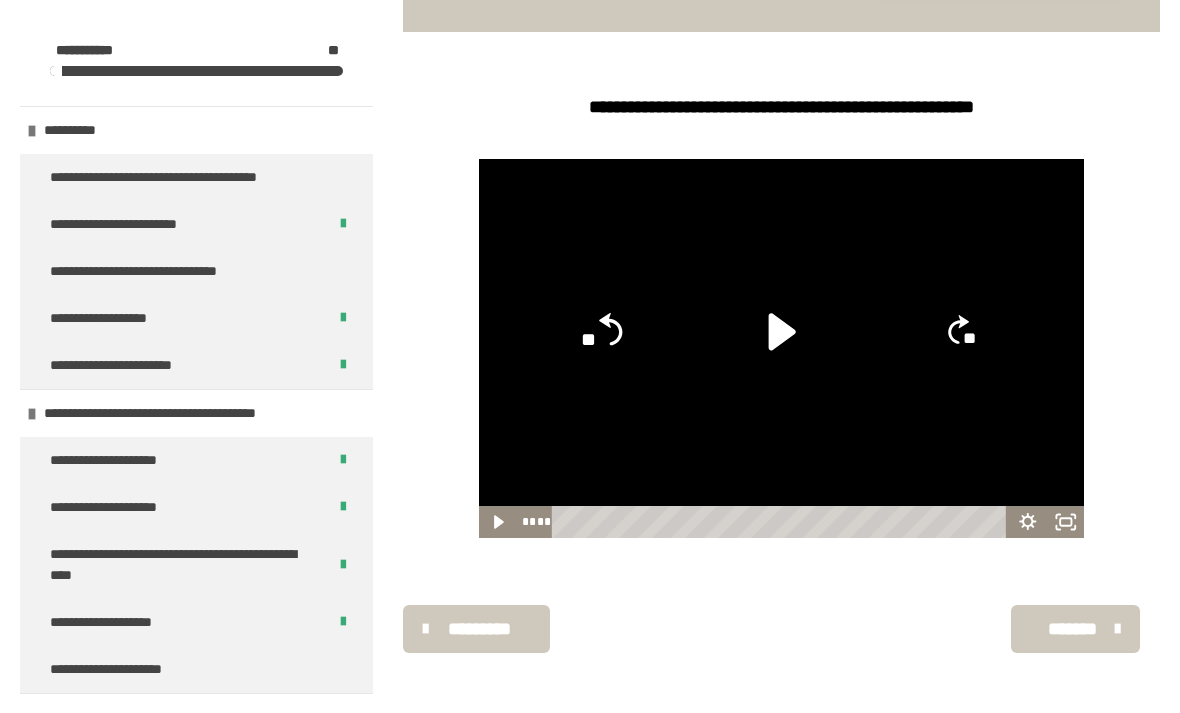 click on "**" 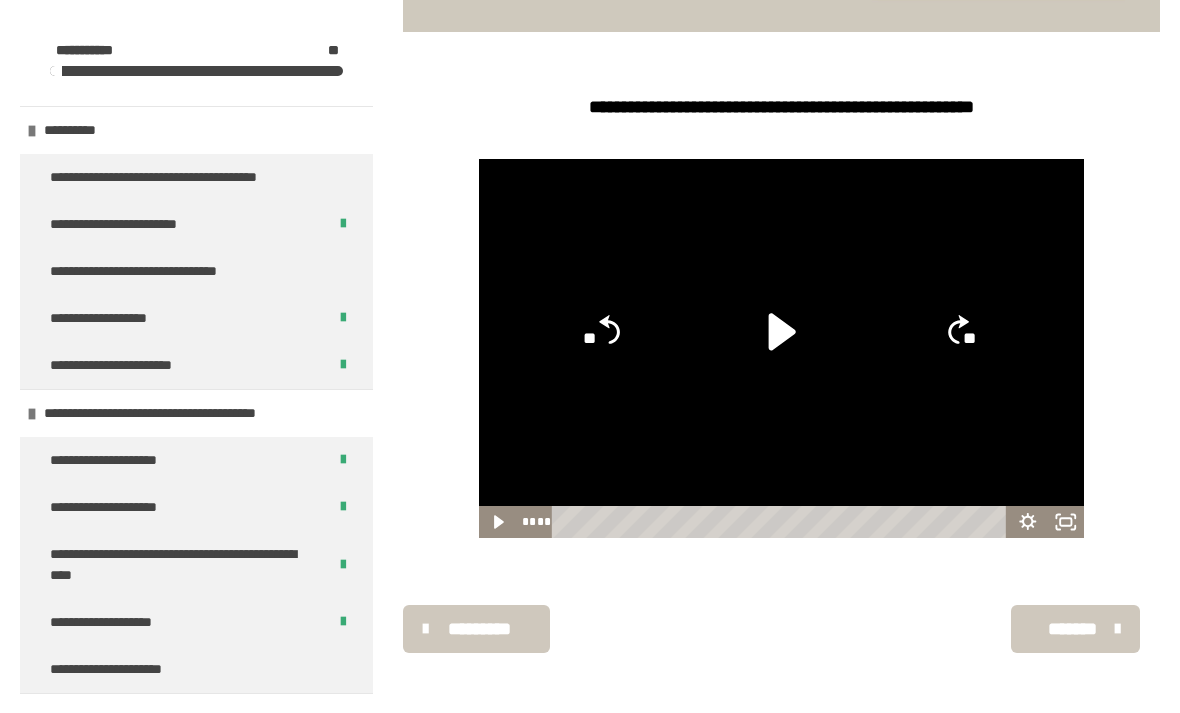 click on "**" 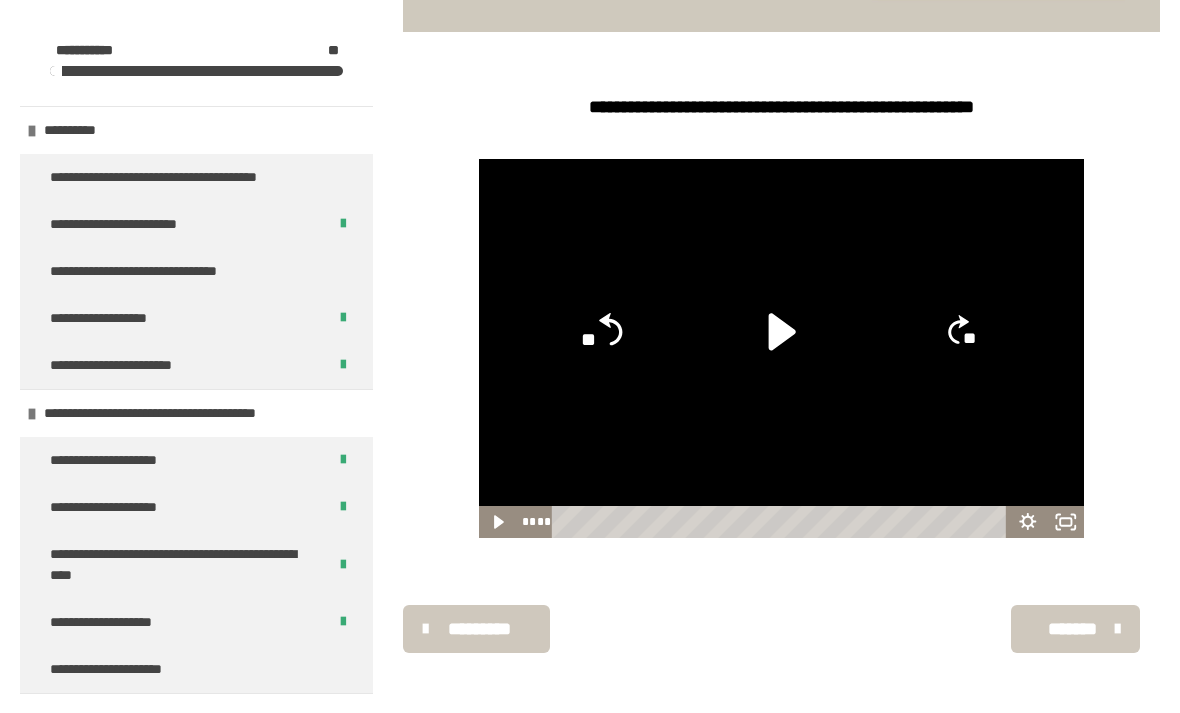 click on "**" 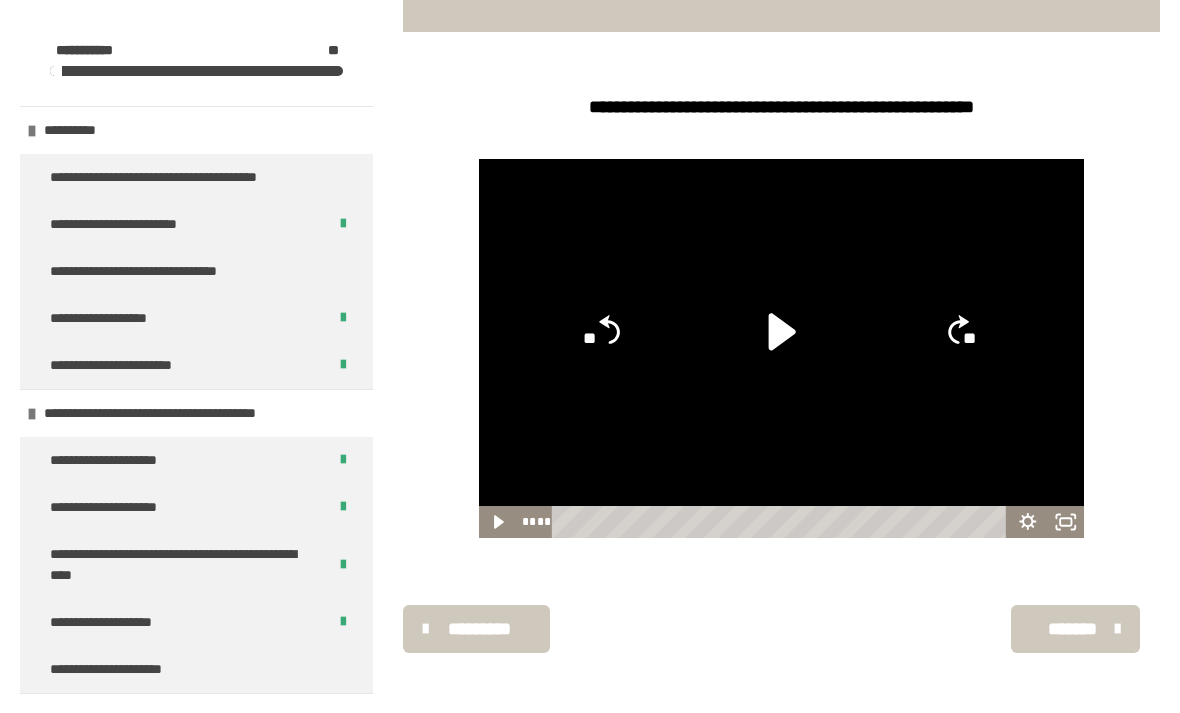 click on "**" 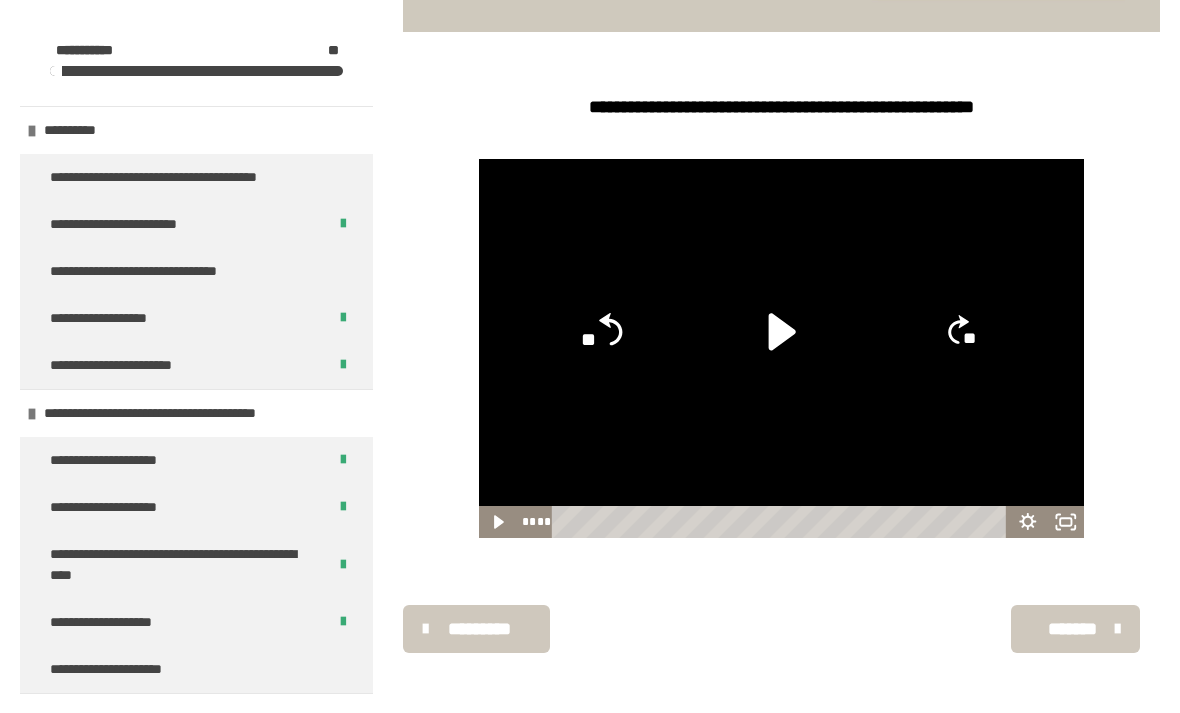 click on "**" 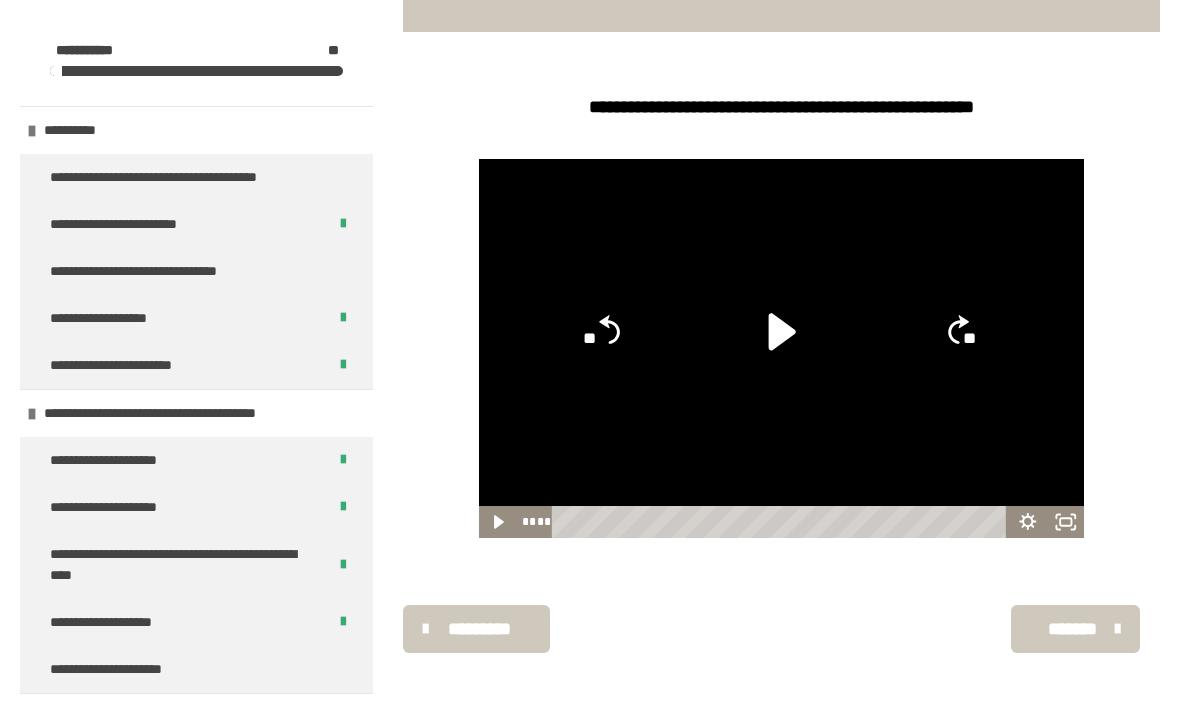 click on "**" 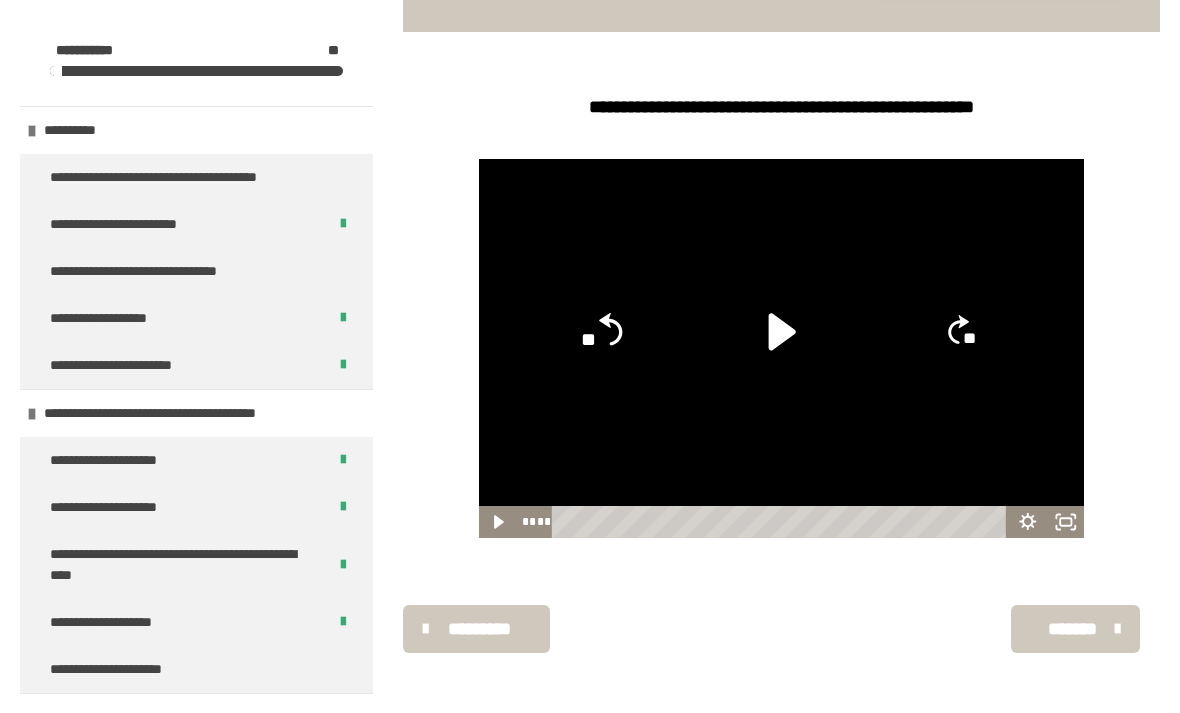 click 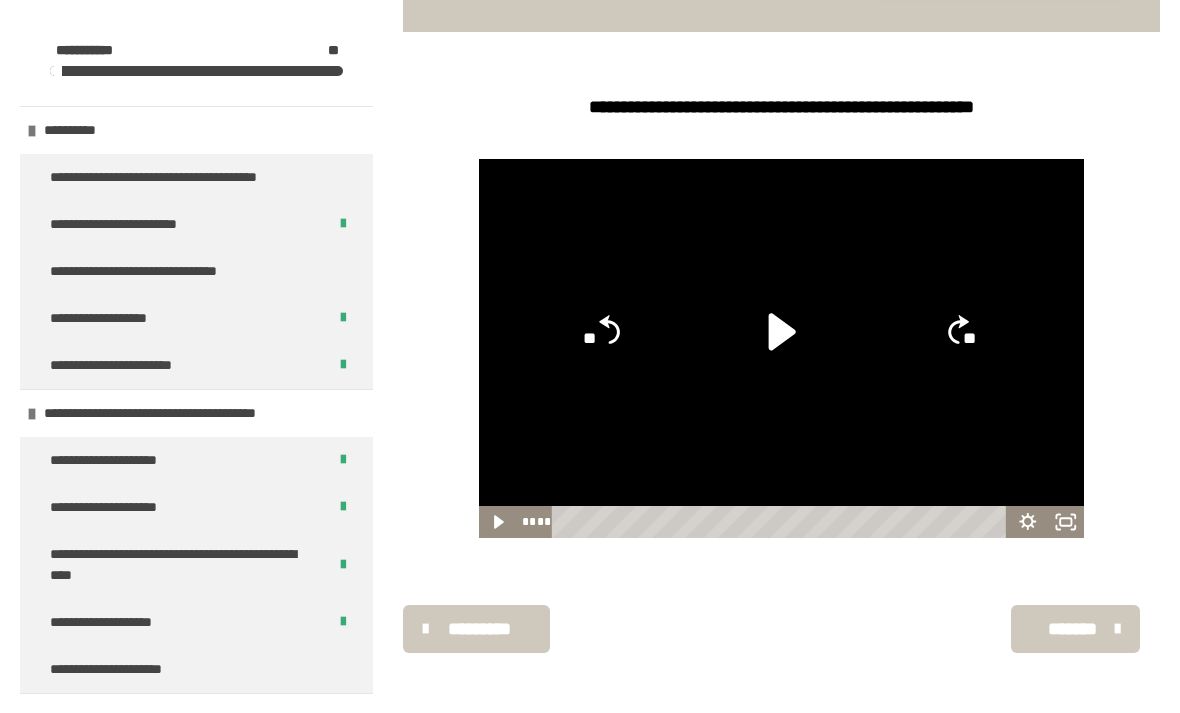 click on "**" 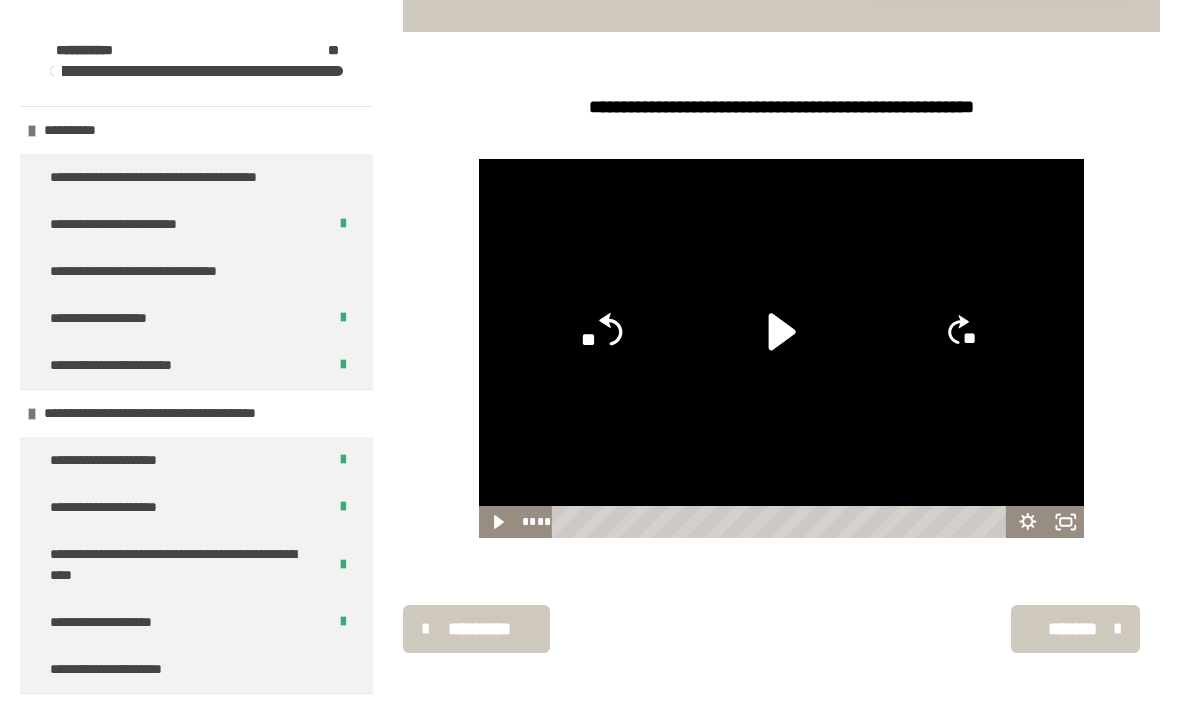 click on "**" 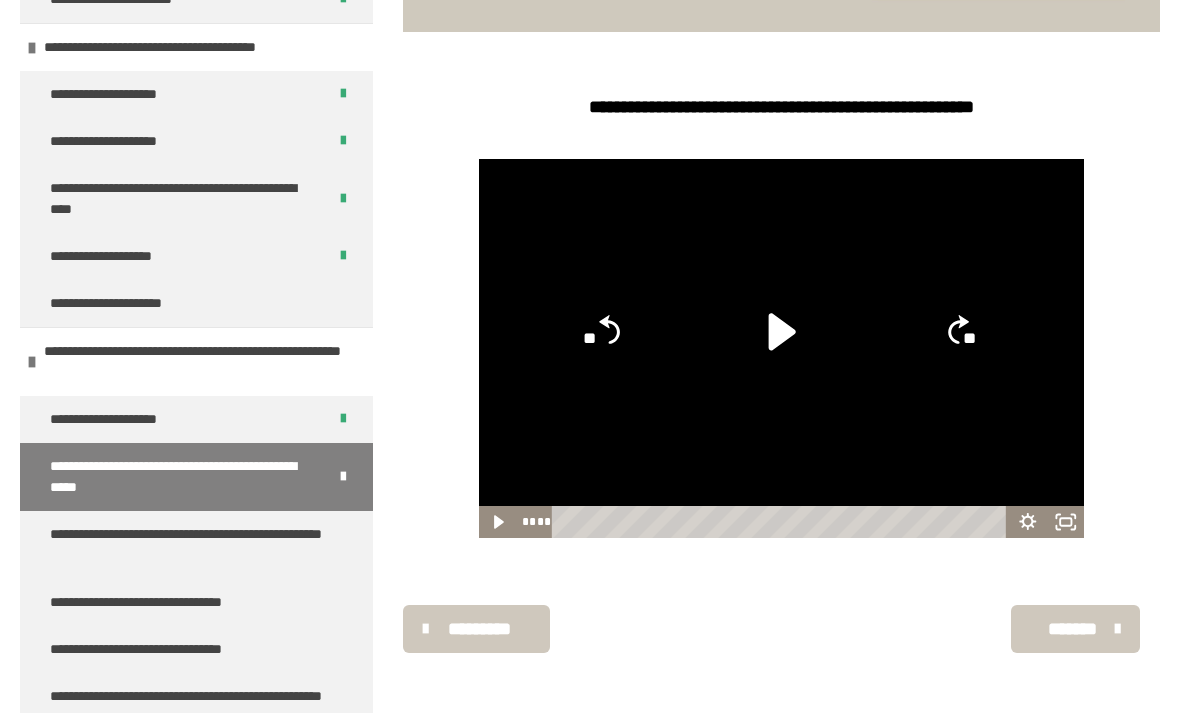scroll, scrollTop: 420, scrollLeft: 0, axis: vertical 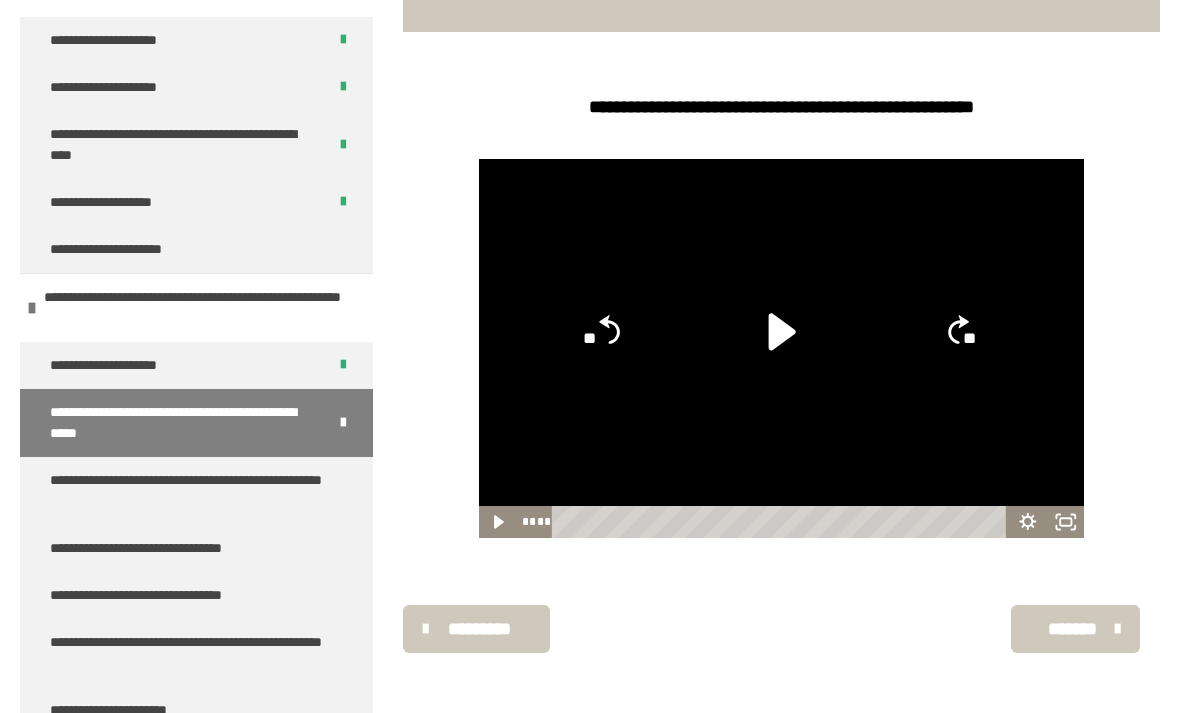 click at bounding box center (343, 423) 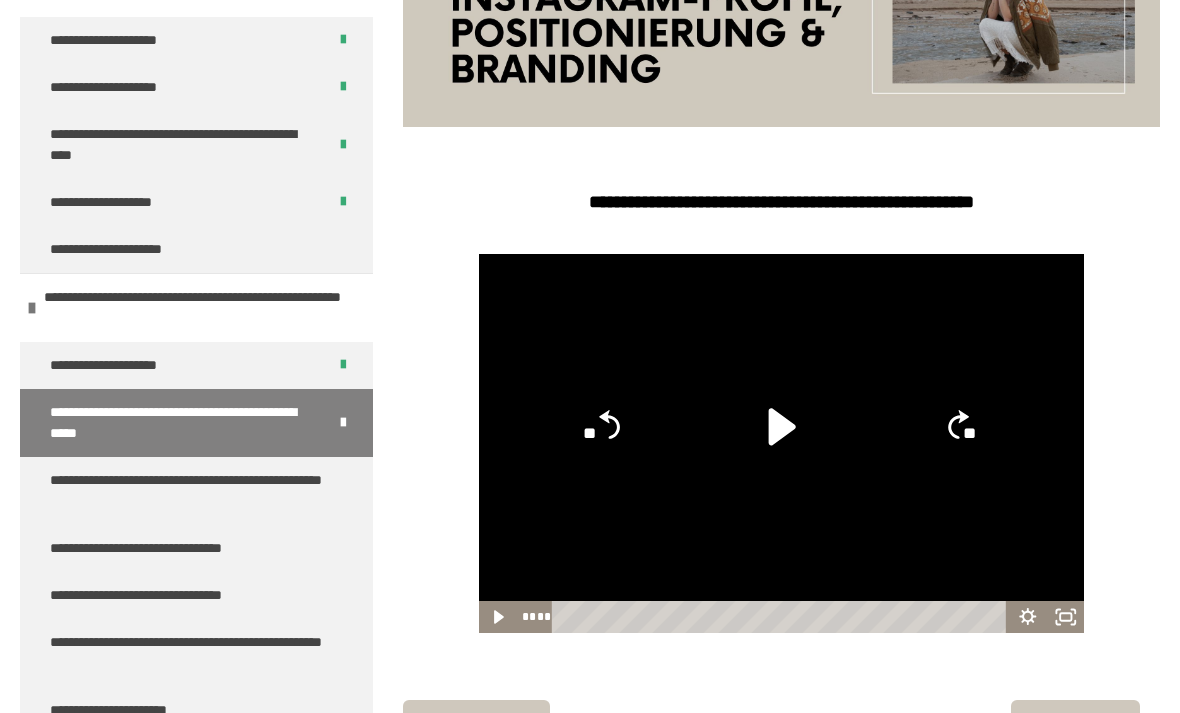 scroll, scrollTop: 466, scrollLeft: 0, axis: vertical 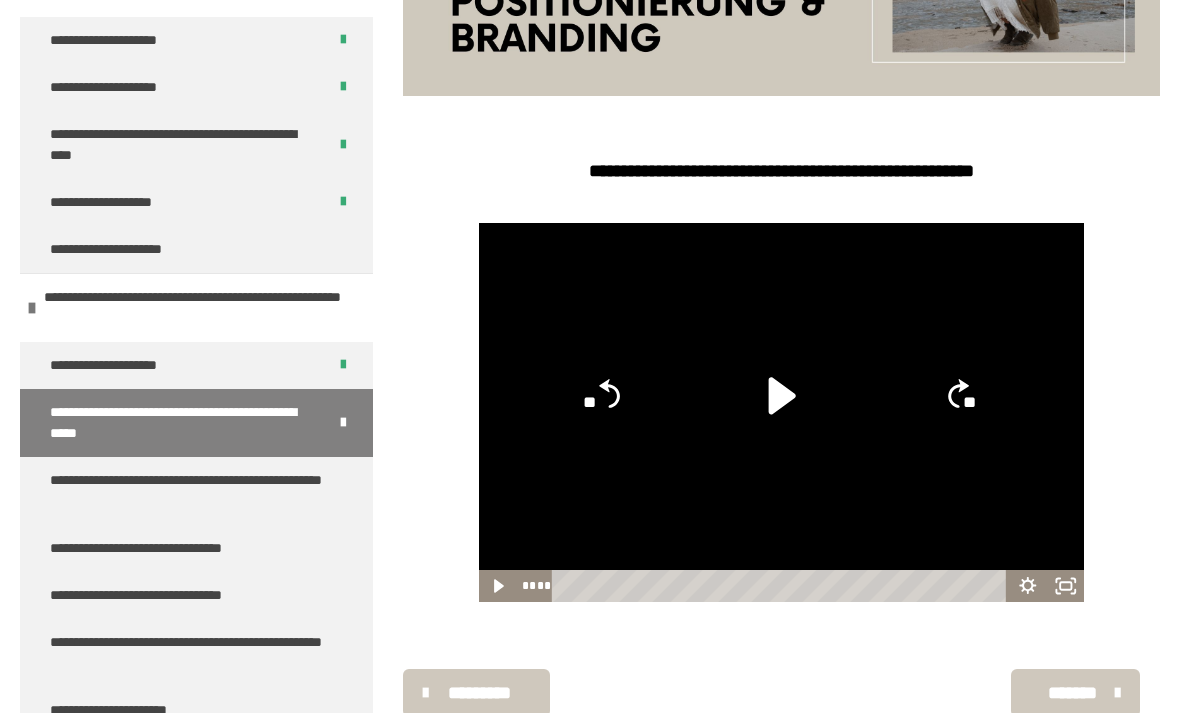 click on "**********" at bounding box center (196, 423) 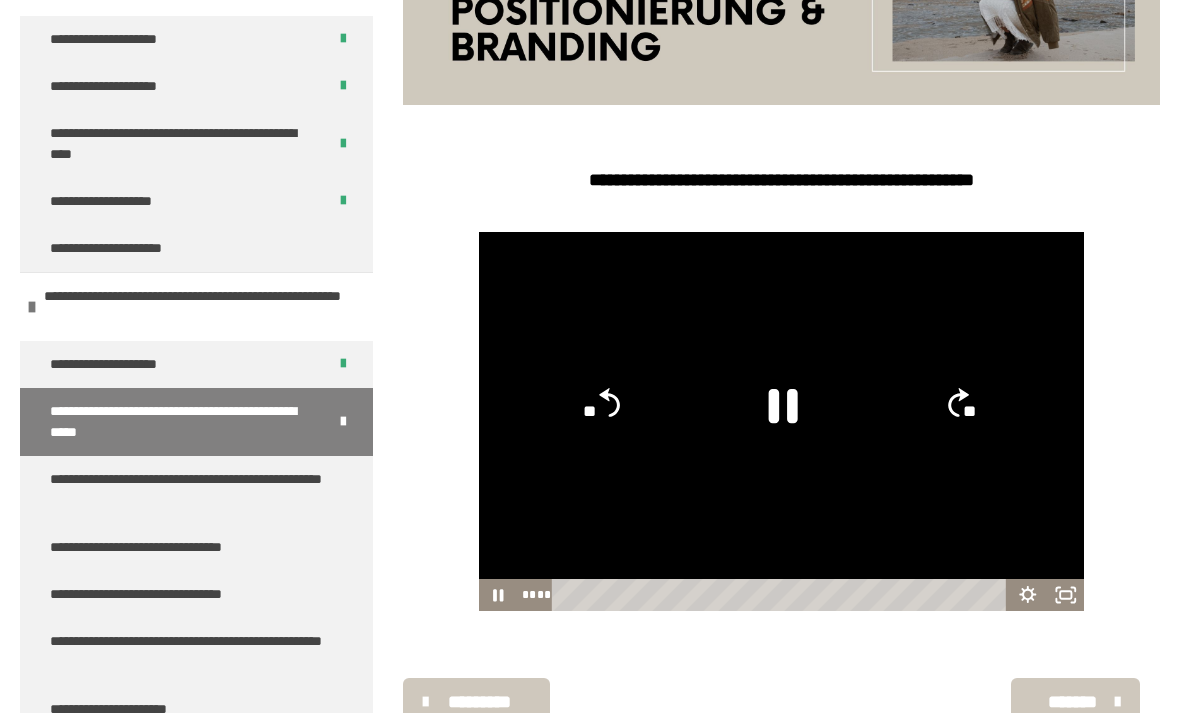scroll, scrollTop: 457, scrollLeft: 0, axis: vertical 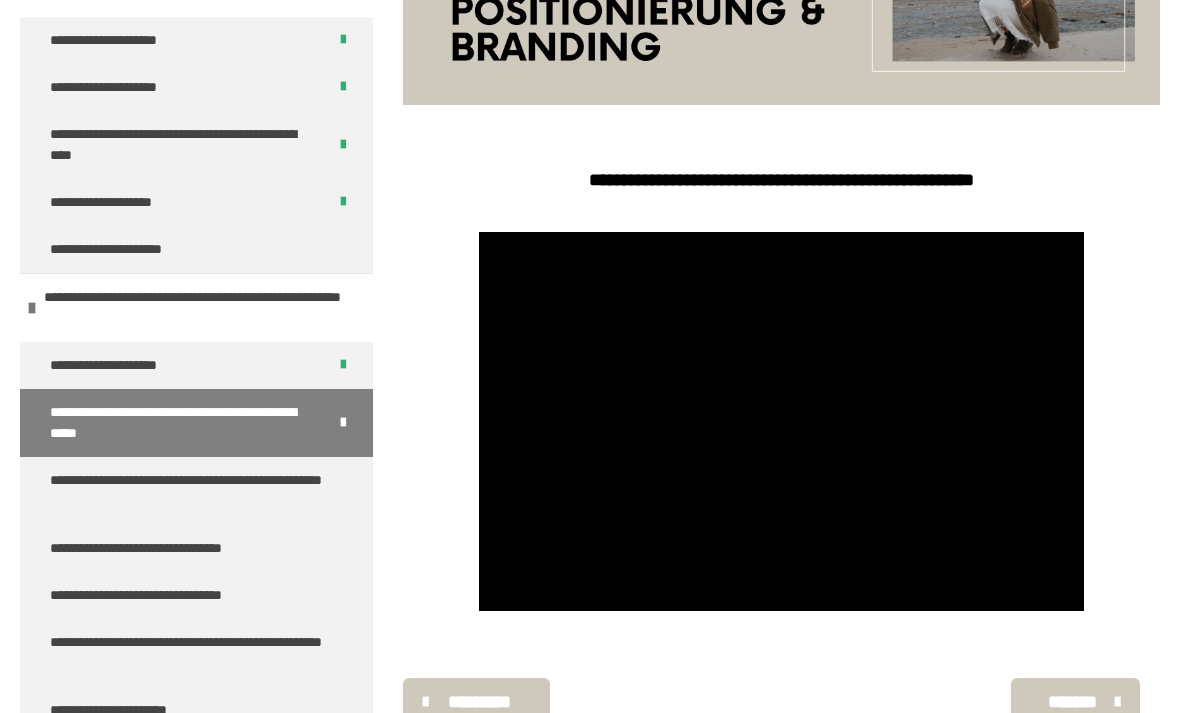 click at bounding box center [782, 421] 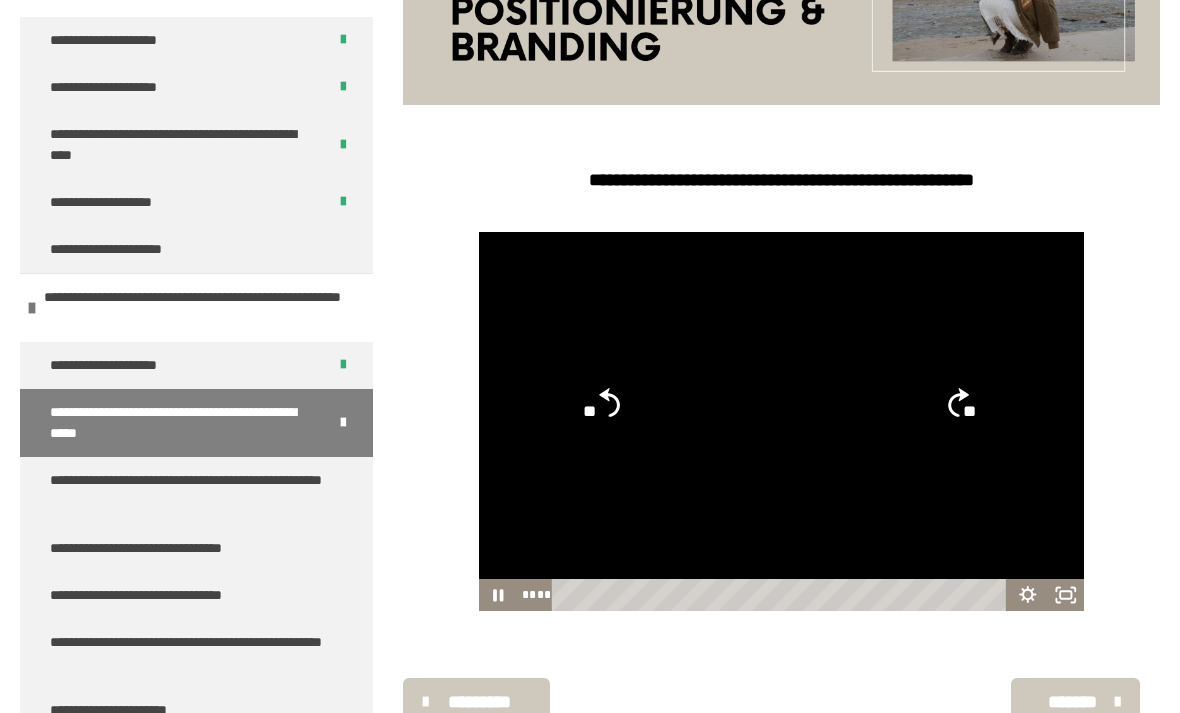 click at bounding box center (782, 421) 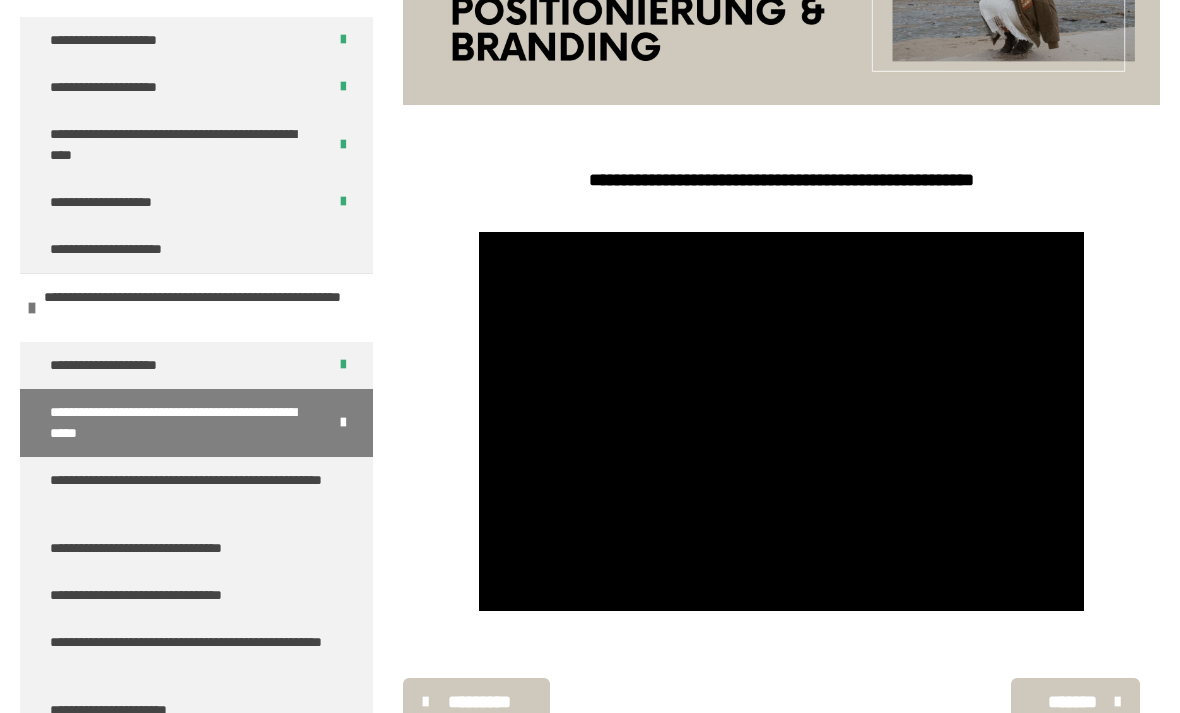 click on "*******" at bounding box center [1073, 702] 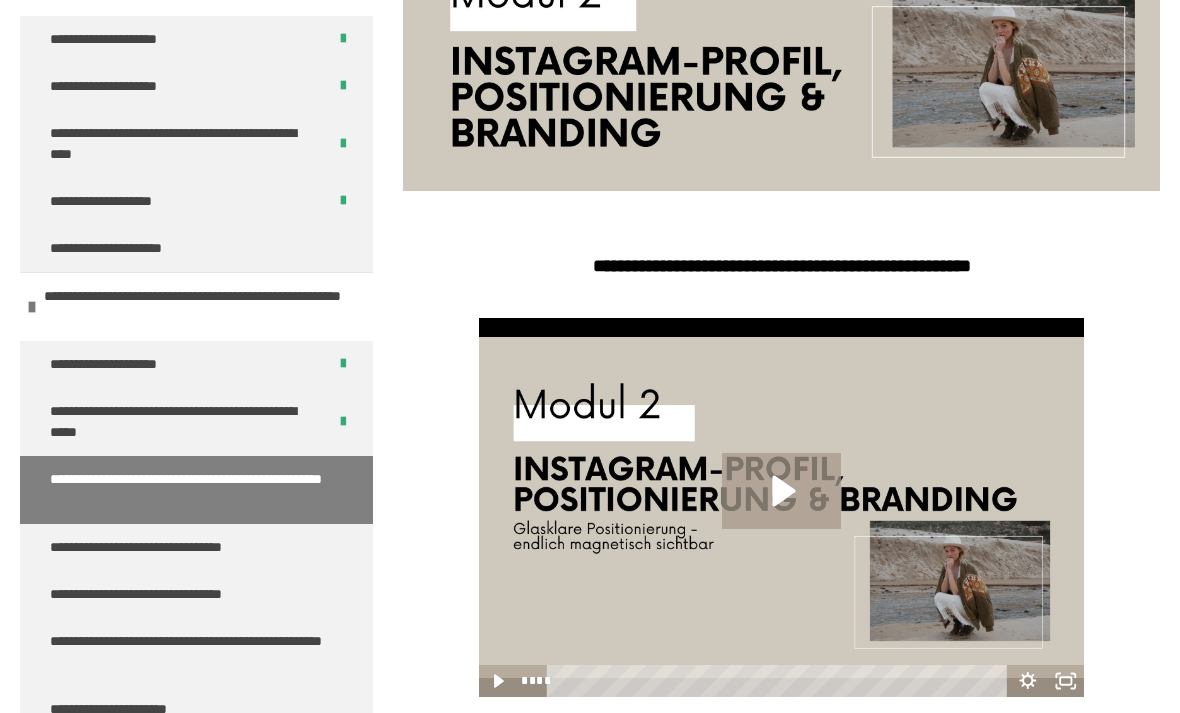 scroll, scrollTop: 466, scrollLeft: 0, axis: vertical 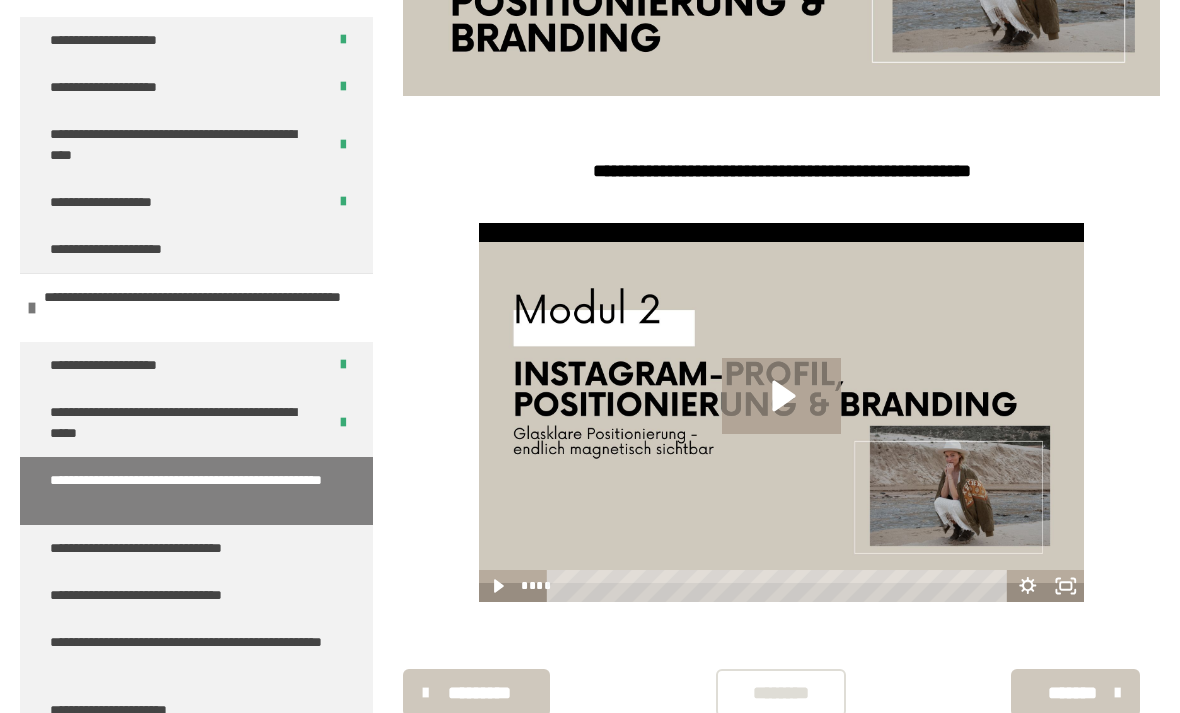 click on "*********" at bounding box center (479, 693) 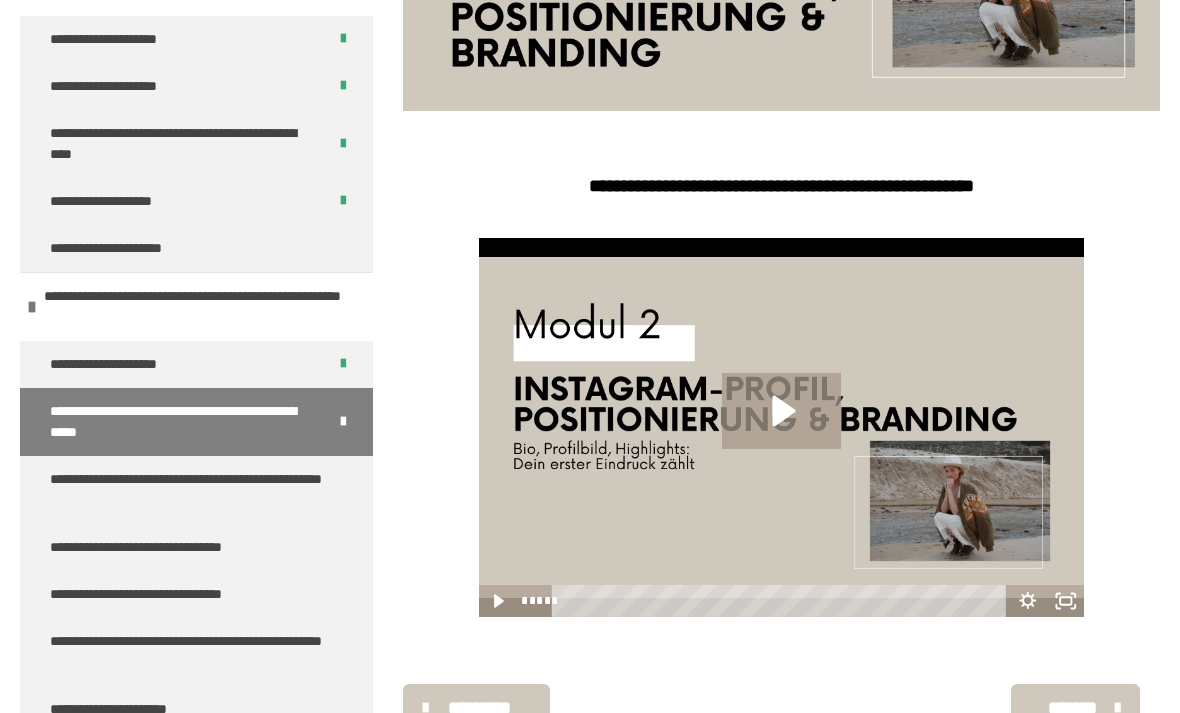 scroll, scrollTop: 451, scrollLeft: 0, axis: vertical 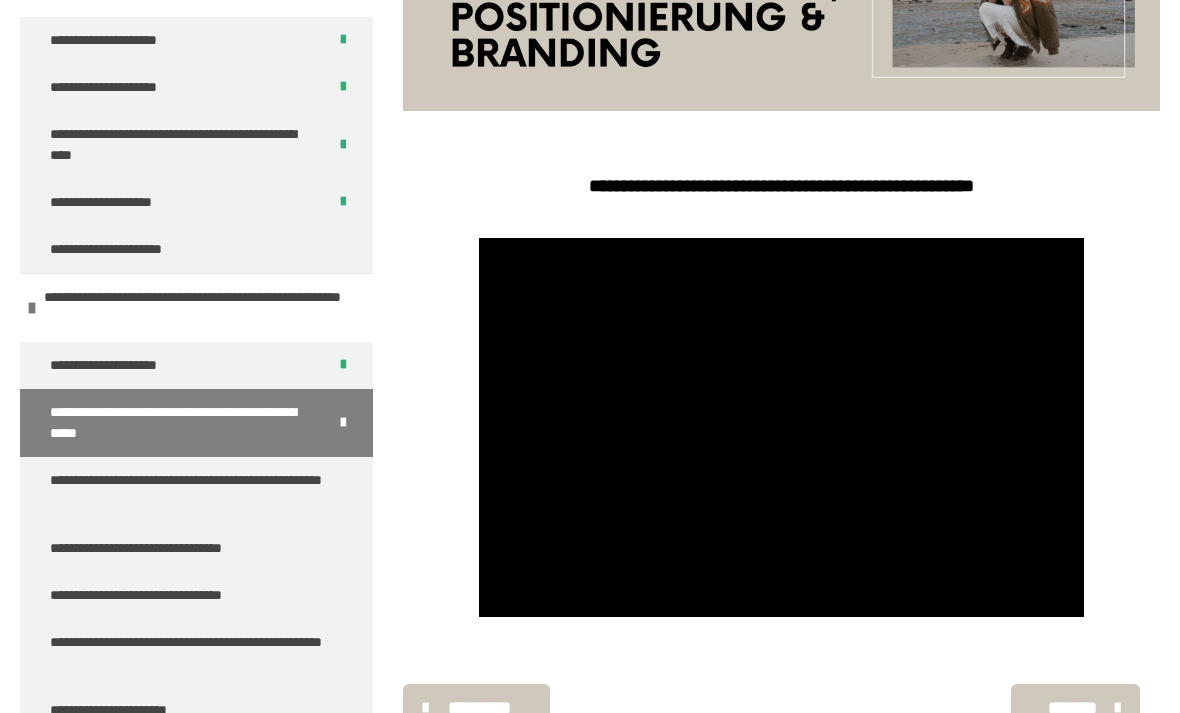 click at bounding box center [782, 427] 